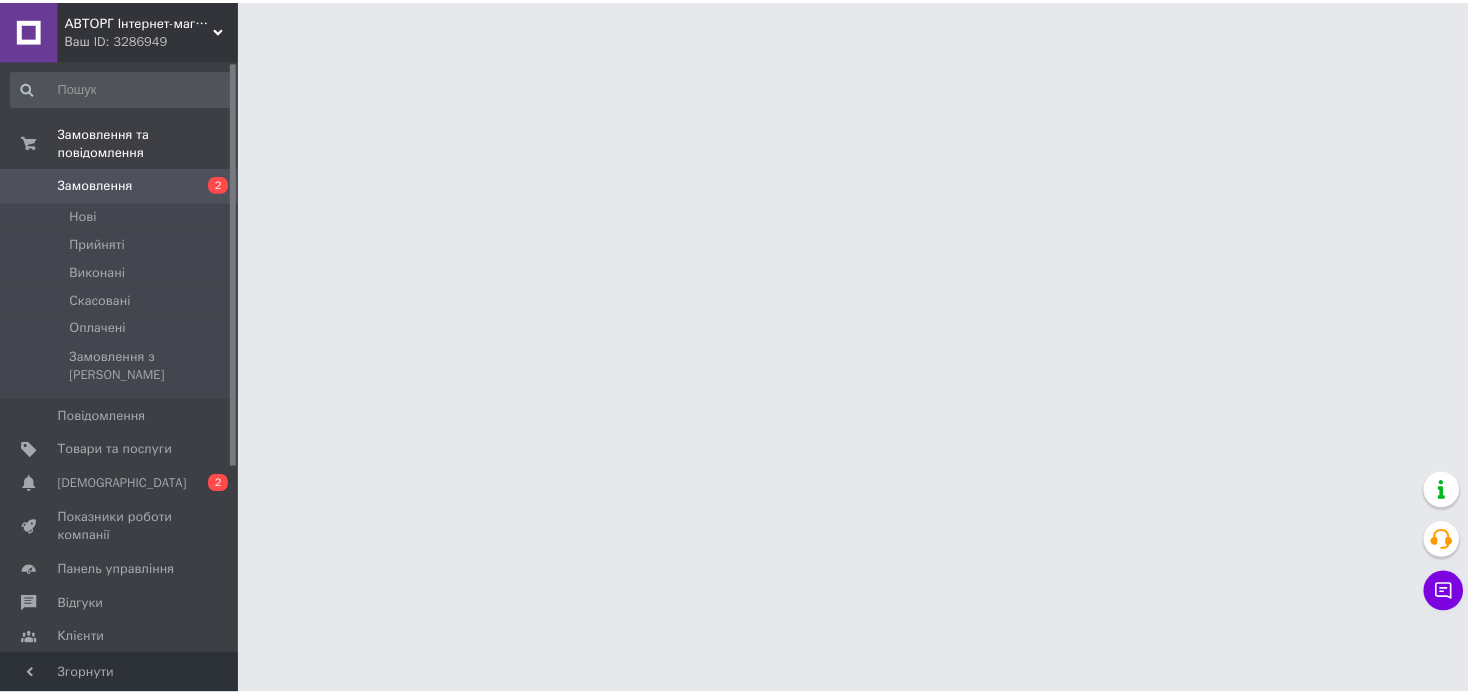 scroll, scrollTop: 0, scrollLeft: 0, axis: both 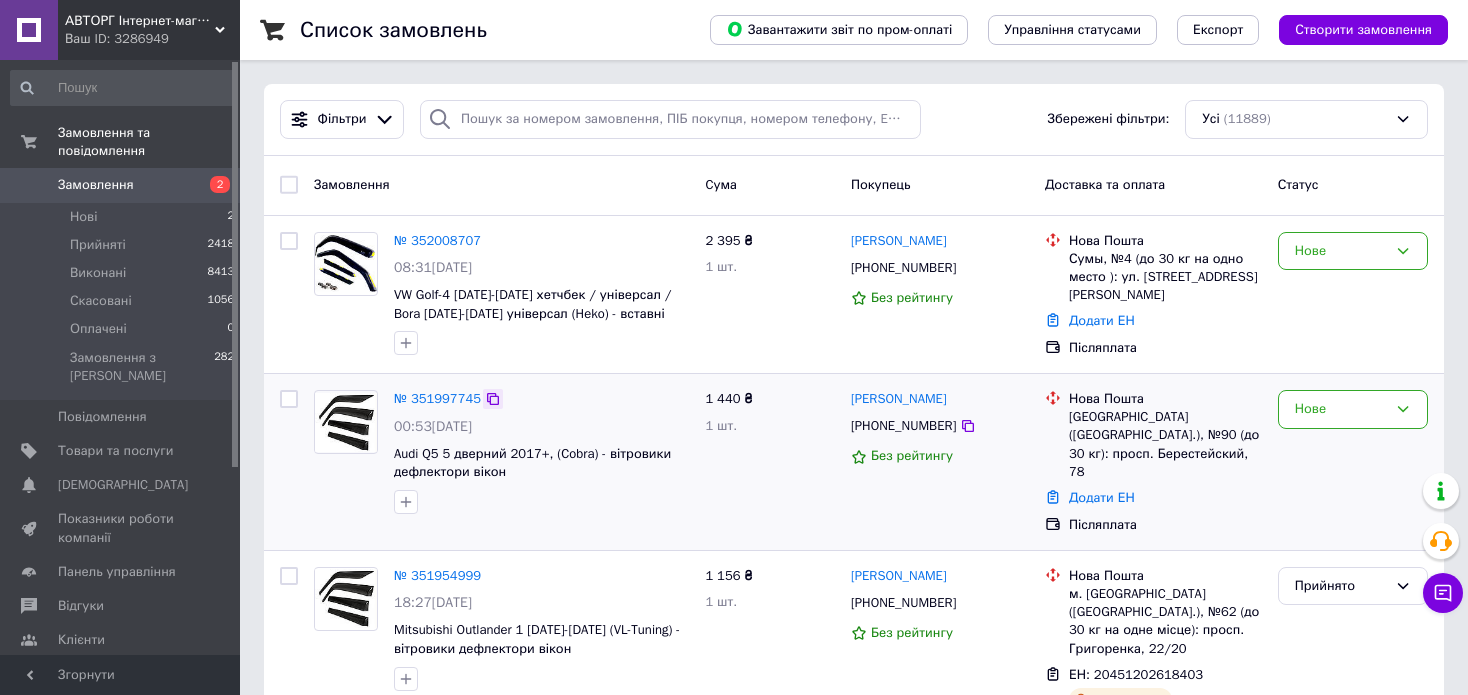 click 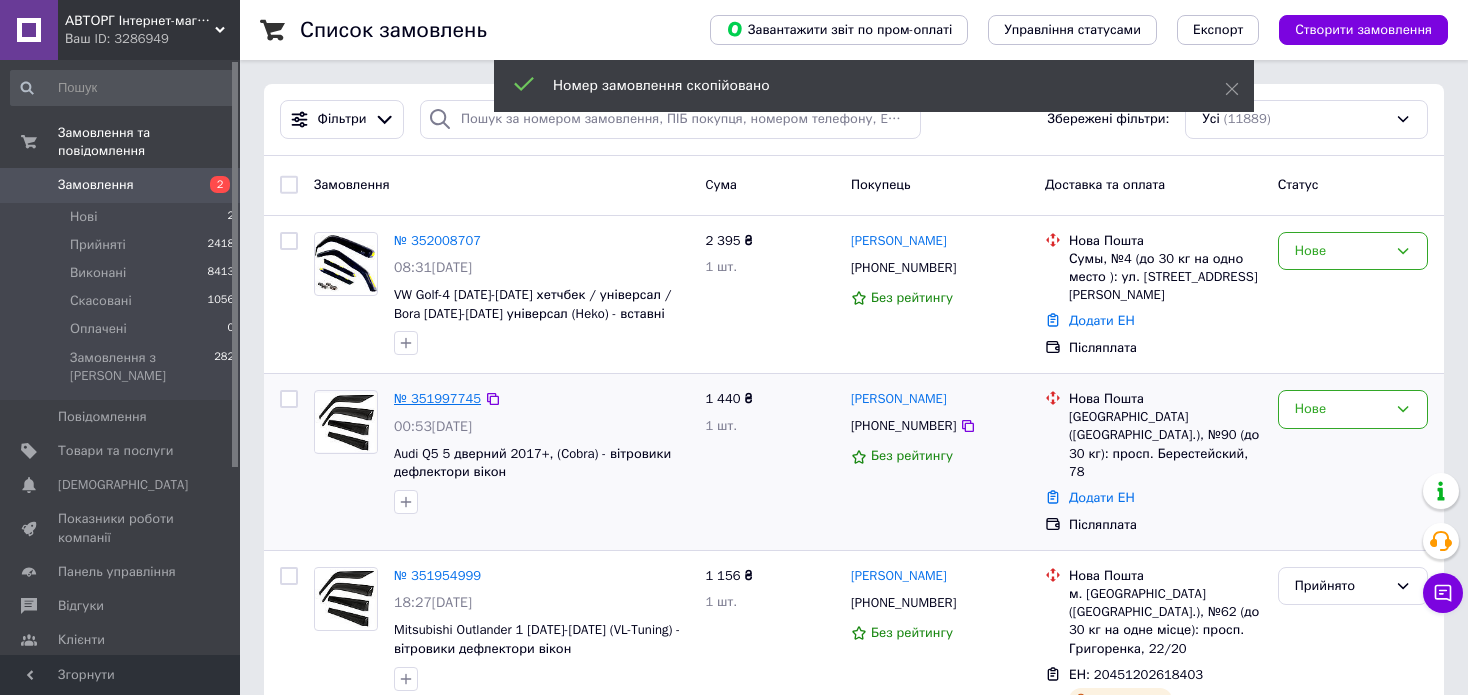 click on "№ 351997745" at bounding box center (437, 398) 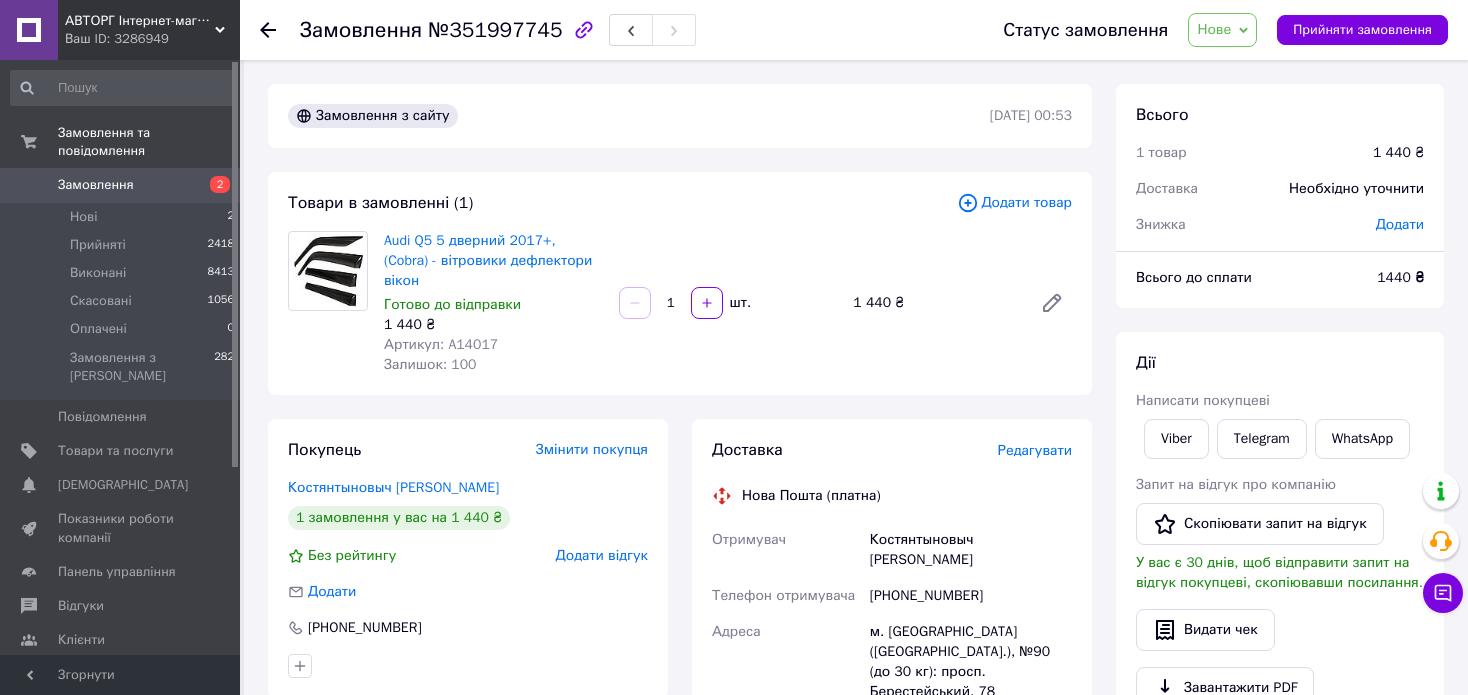 click on "Артикул: A14017" at bounding box center (441, 344) 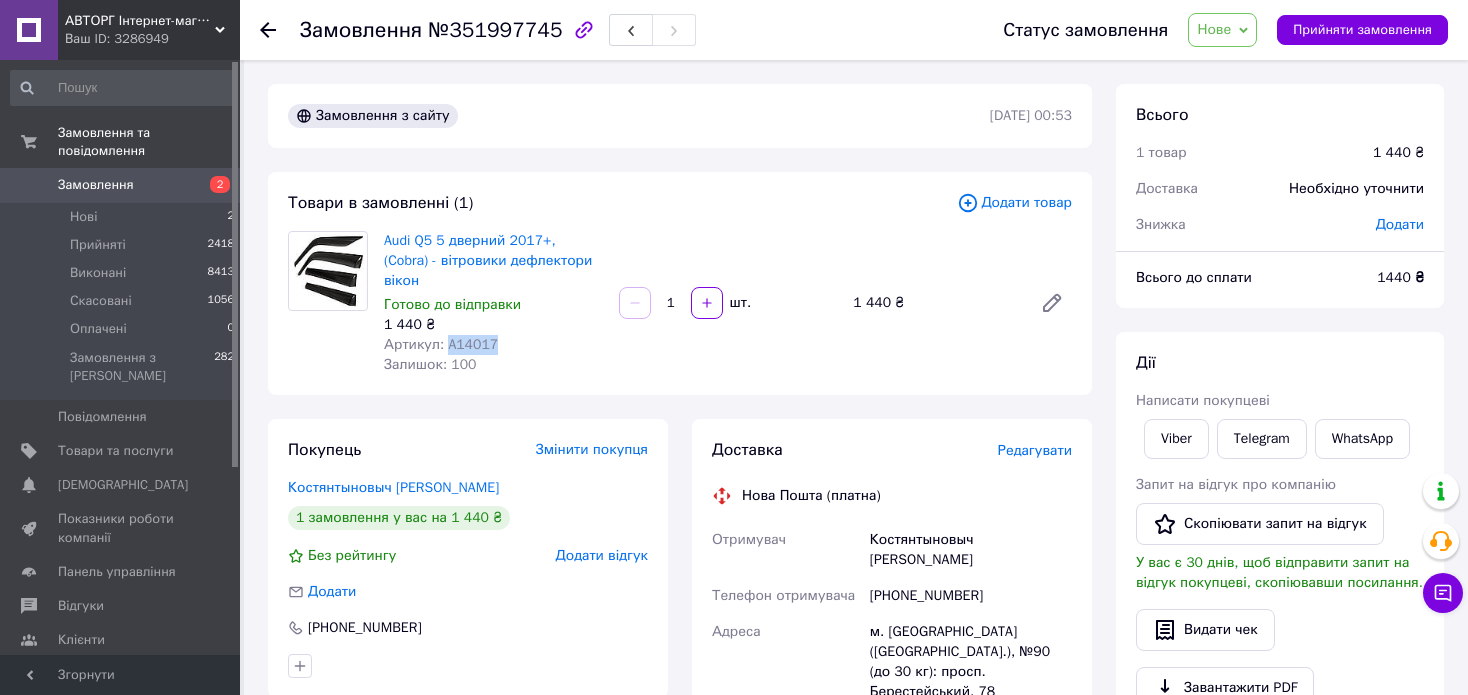 click on "Артикул: A14017" at bounding box center [441, 344] 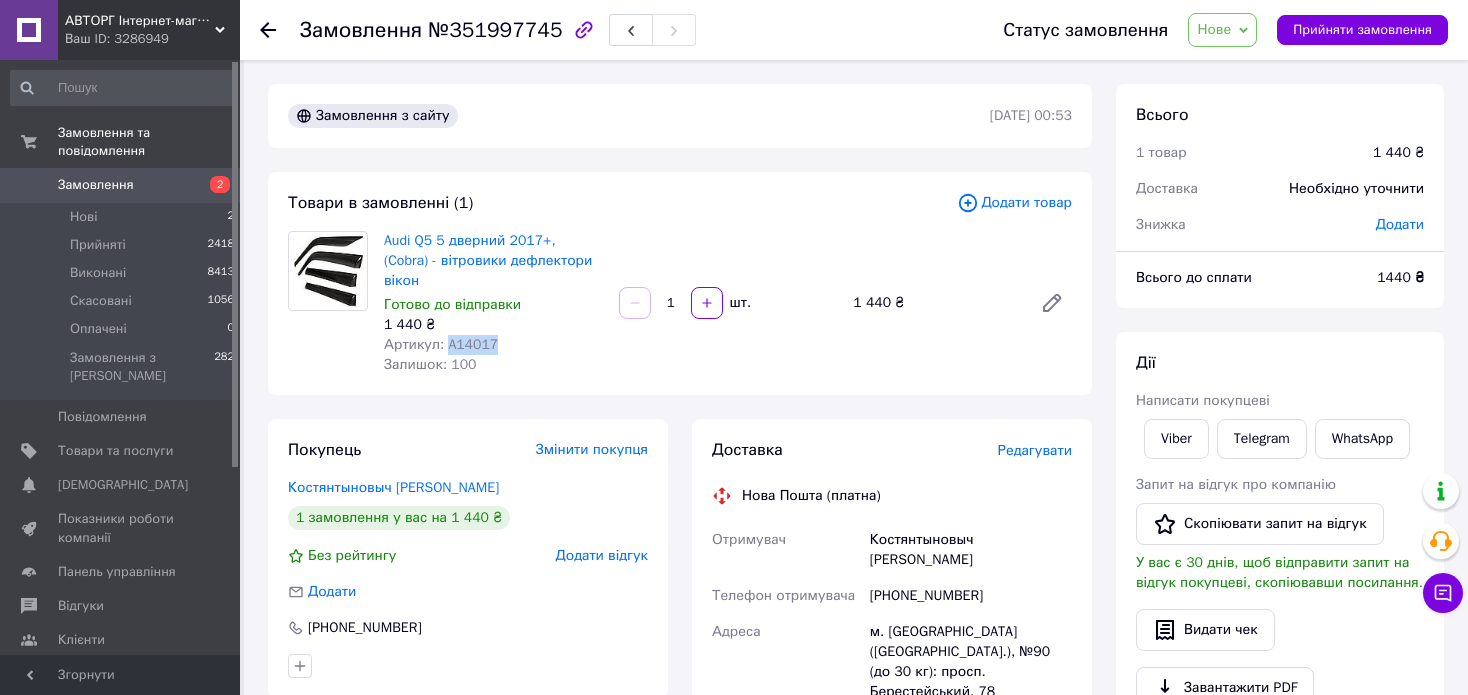 click on "Нове" at bounding box center [1222, 30] 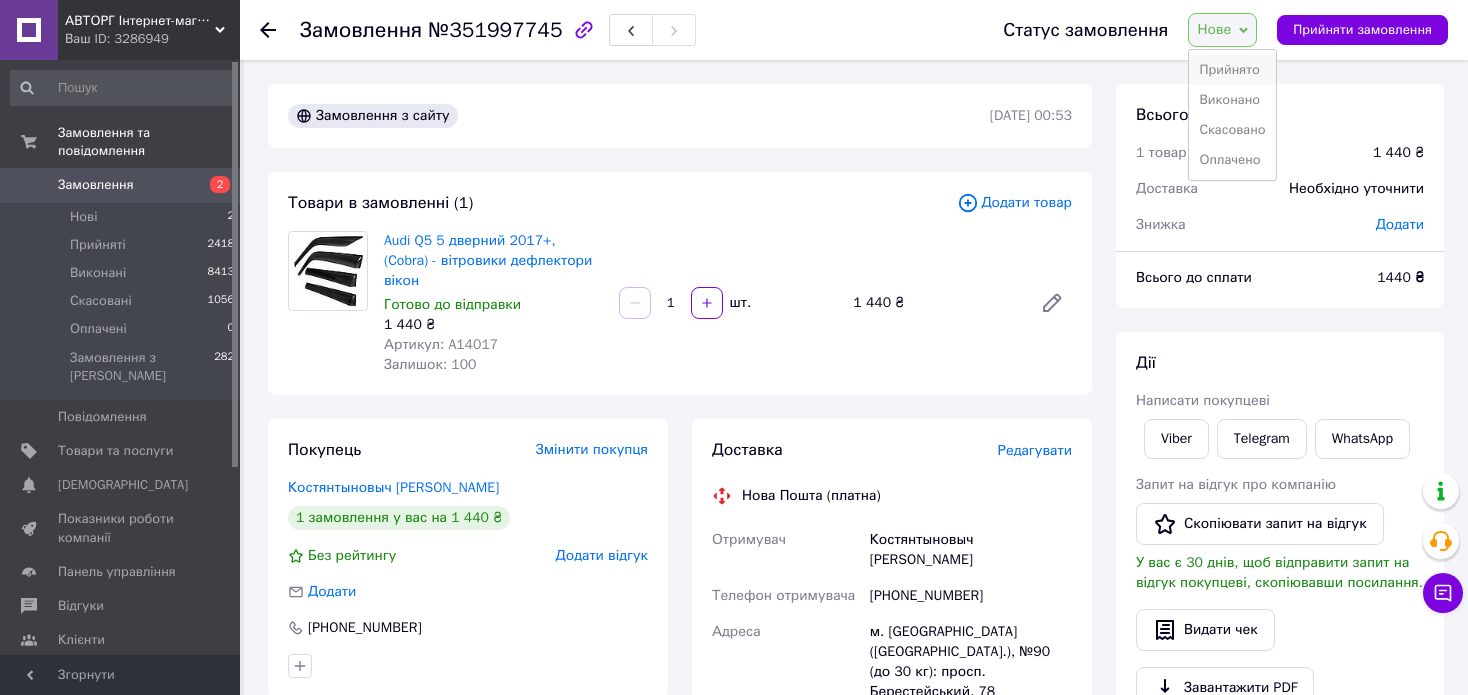 click on "Прийнято" at bounding box center [1232, 70] 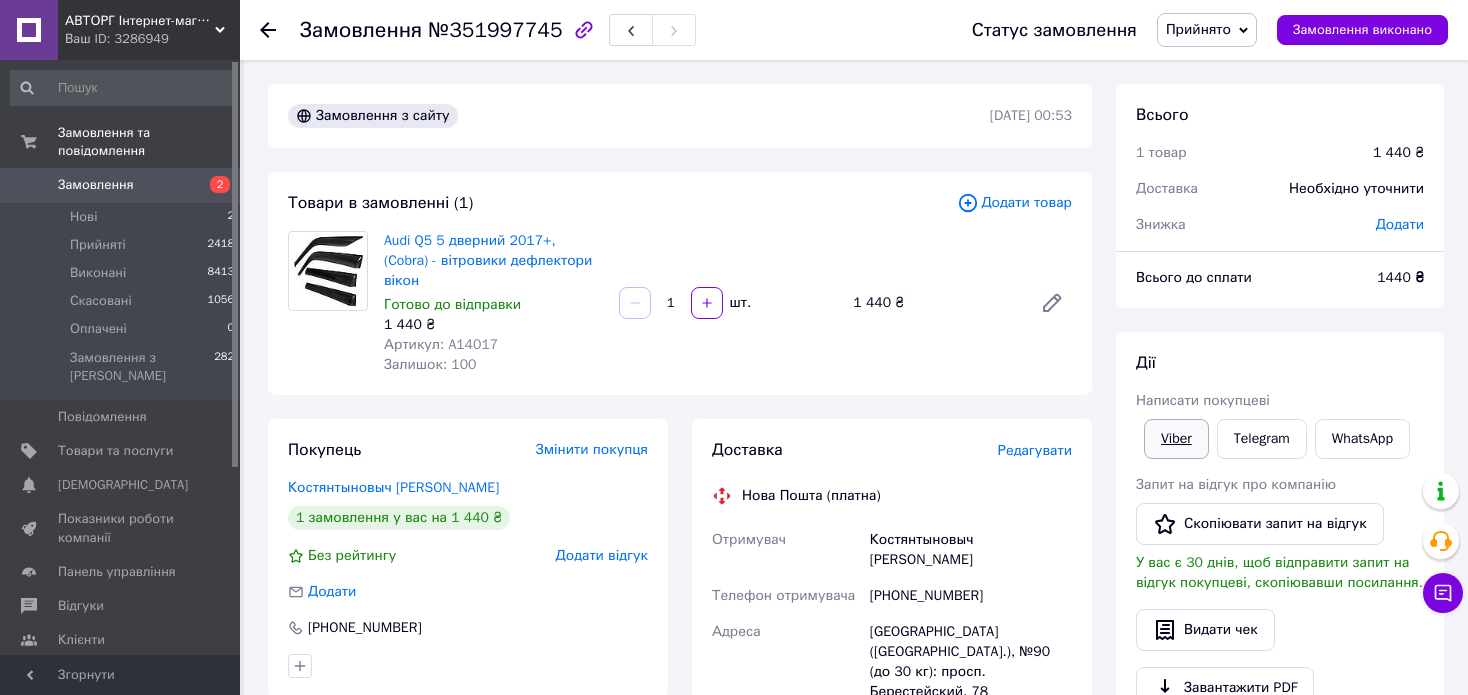 click on "Viber" at bounding box center (1176, 439) 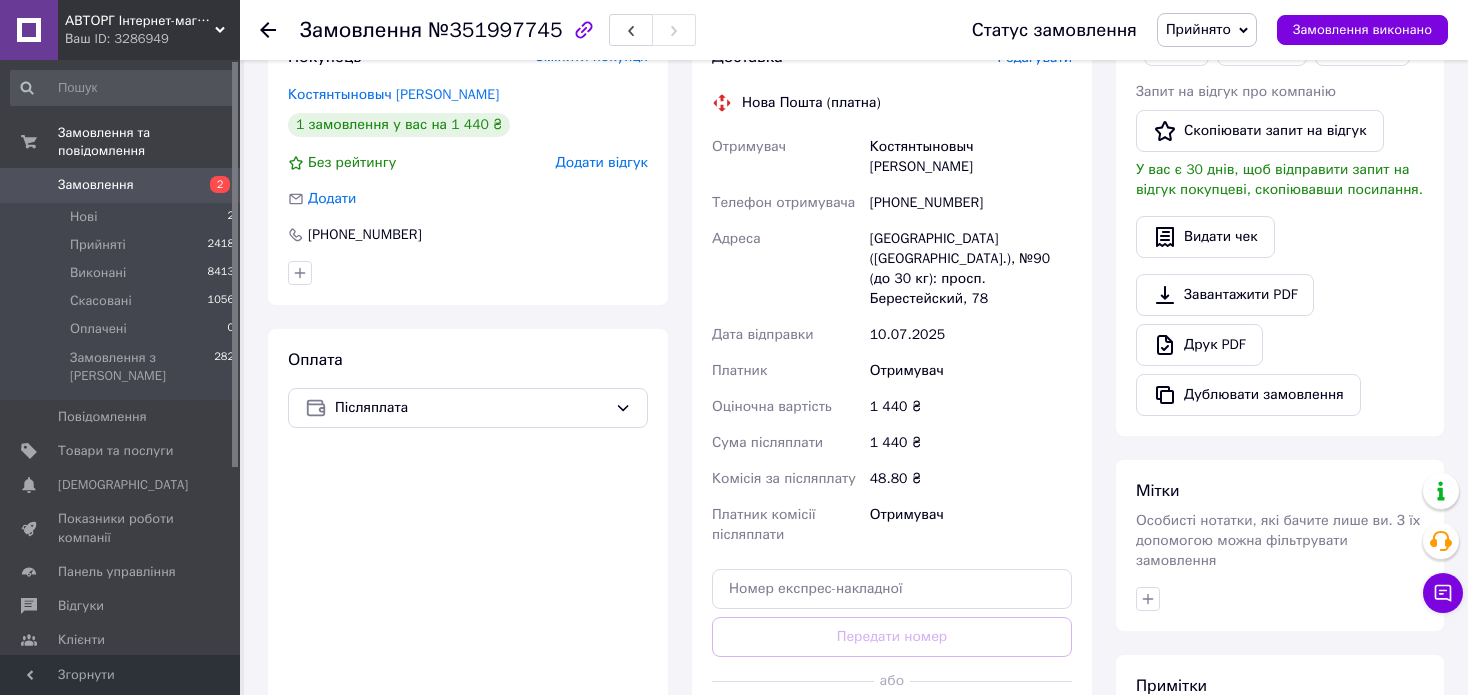 scroll, scrollTop: 400, scrollLeft: 0, axis: vertical 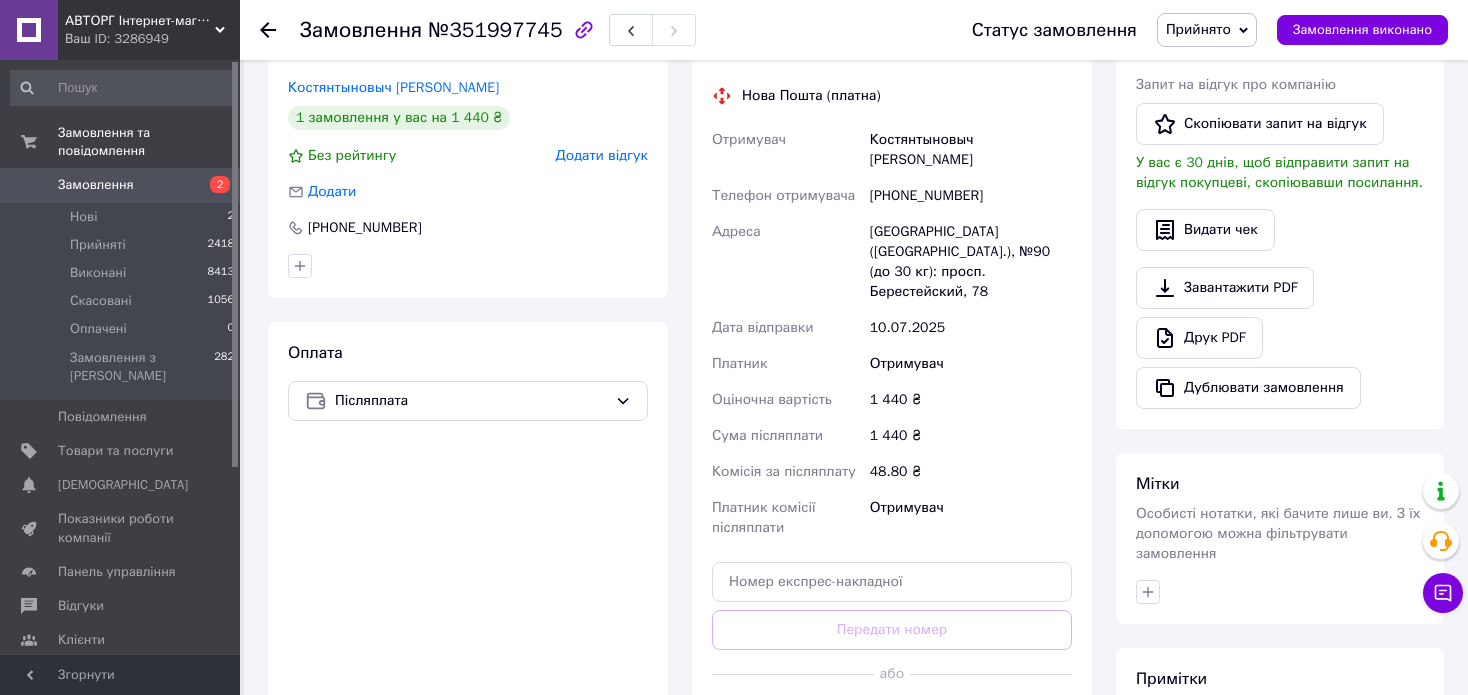 click on "Згенерувати ЕН" at bounding box center (892, 719) 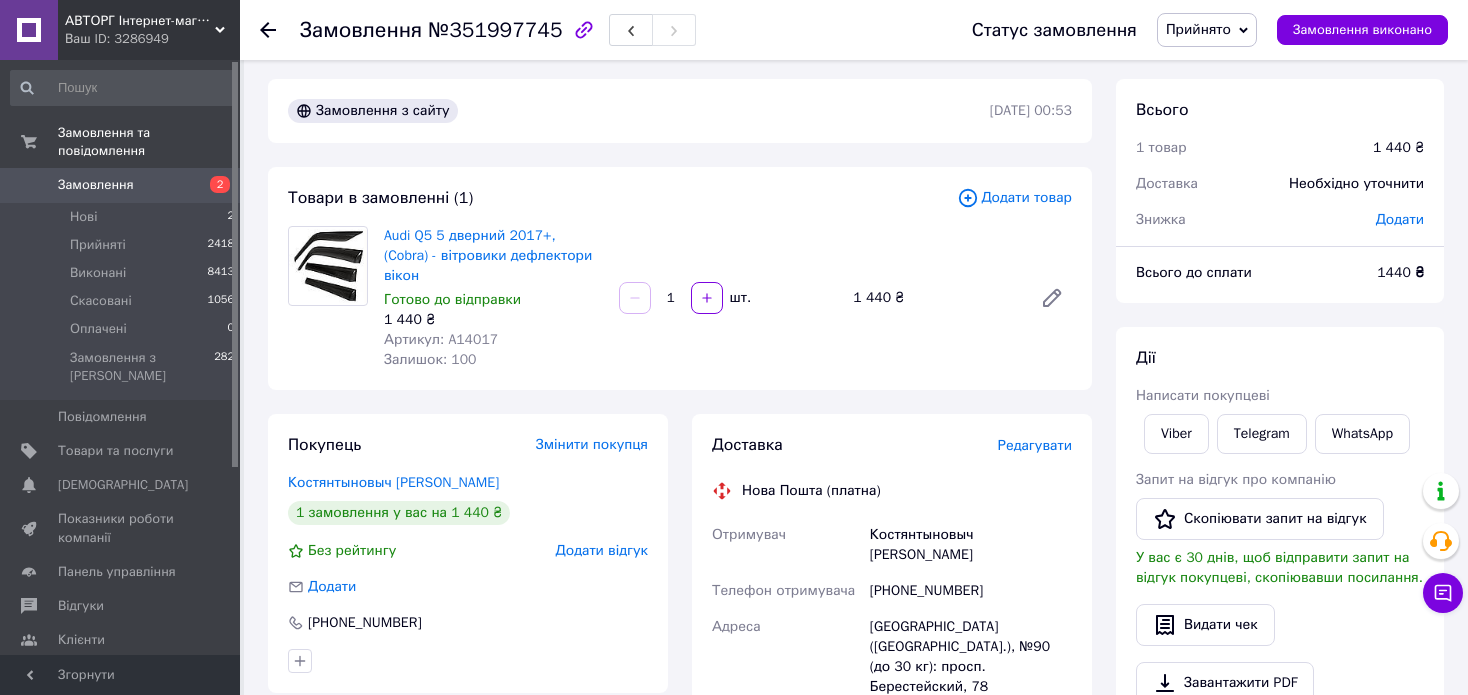 scroll, scrollTop: 0, scrollLeft: 0, axis: both 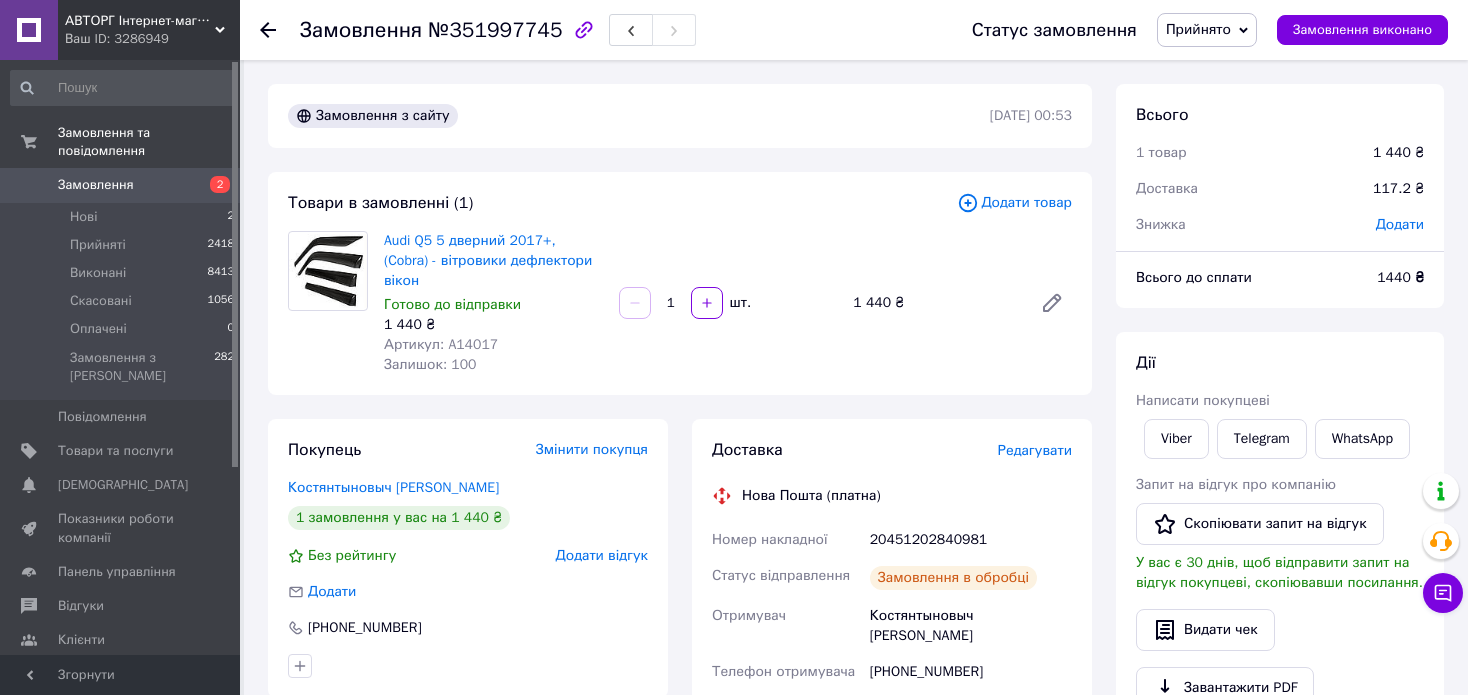 click on "20451202840981" at bounding box center [971, 540] 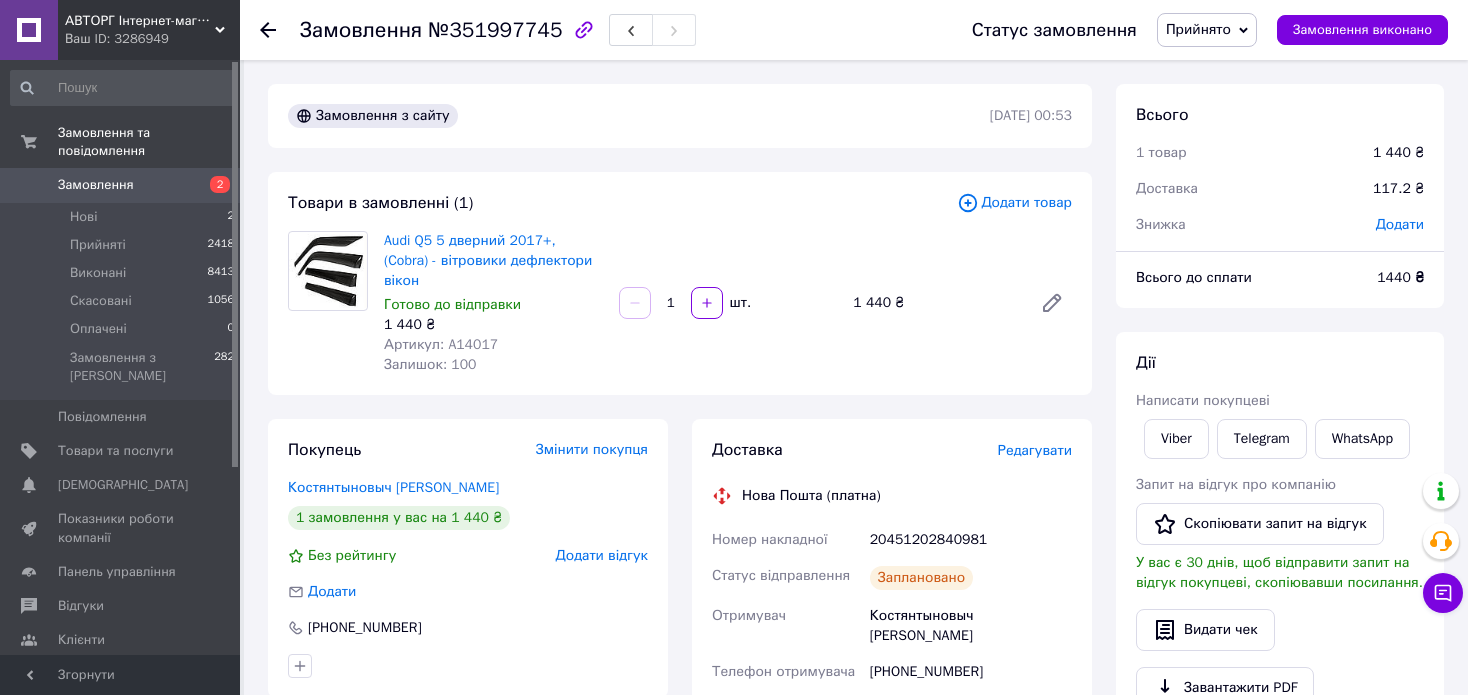 click on "20451202840981" at bounding box center [971, 540] 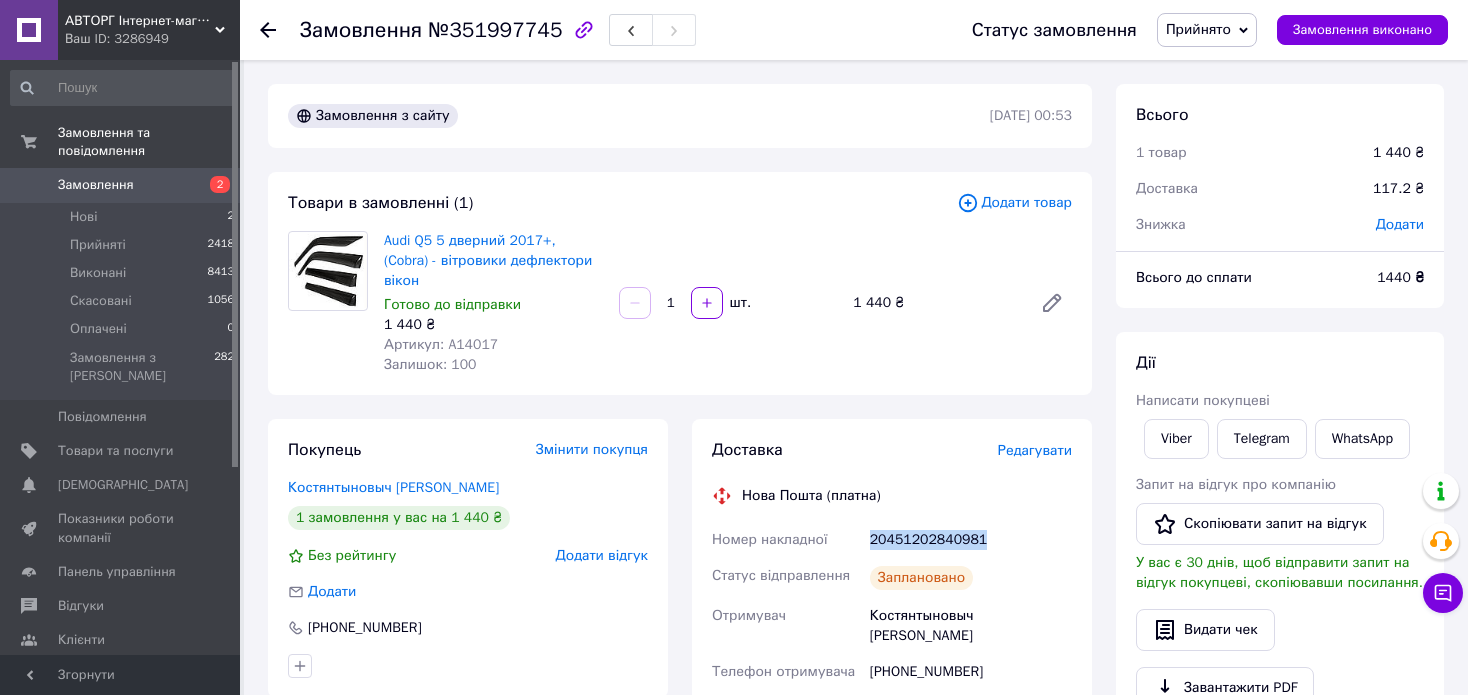 click on "20451202840981" at bounding box center [971, 540] 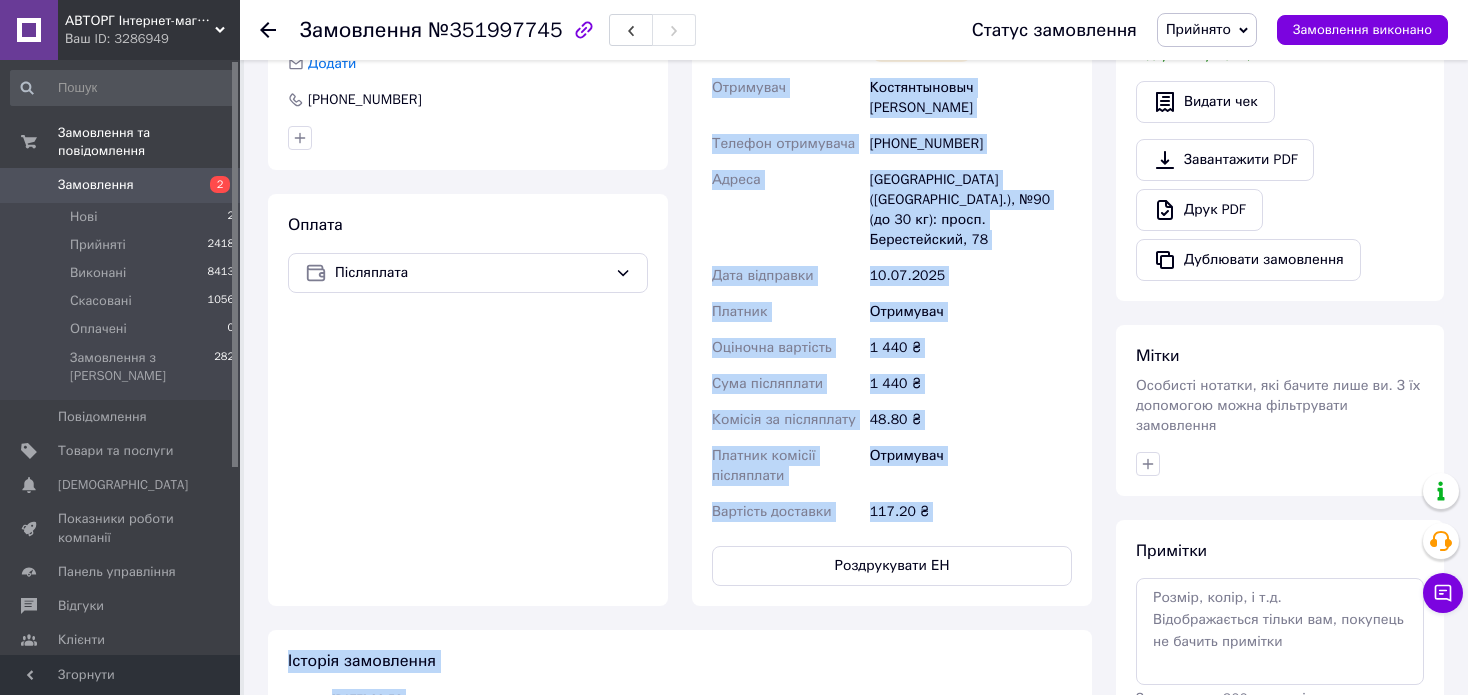 scroll, scrollTop: 572, scrollLeft: 0, axis: vertical 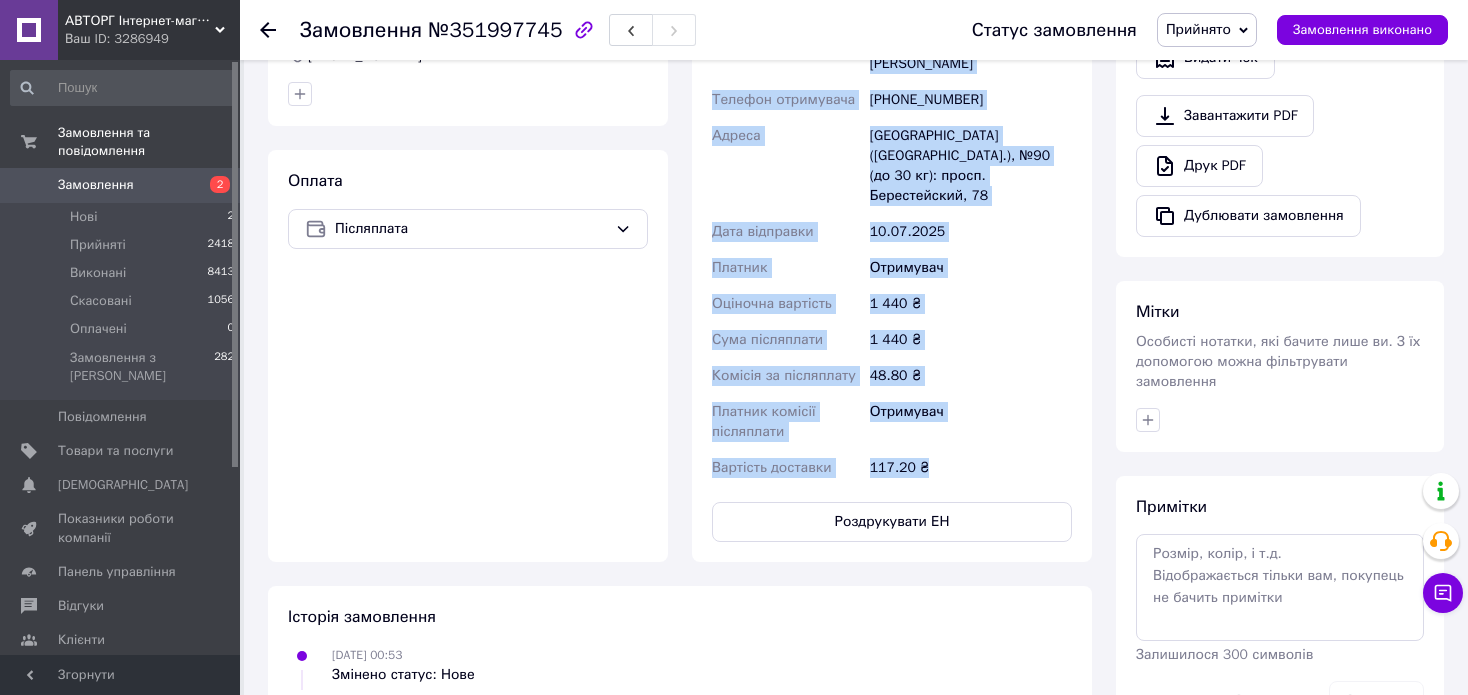 drag, startPoint x: 744, startPoint y: 484, endPoint x: 960, endPoint y: 388, distance: 236.37259 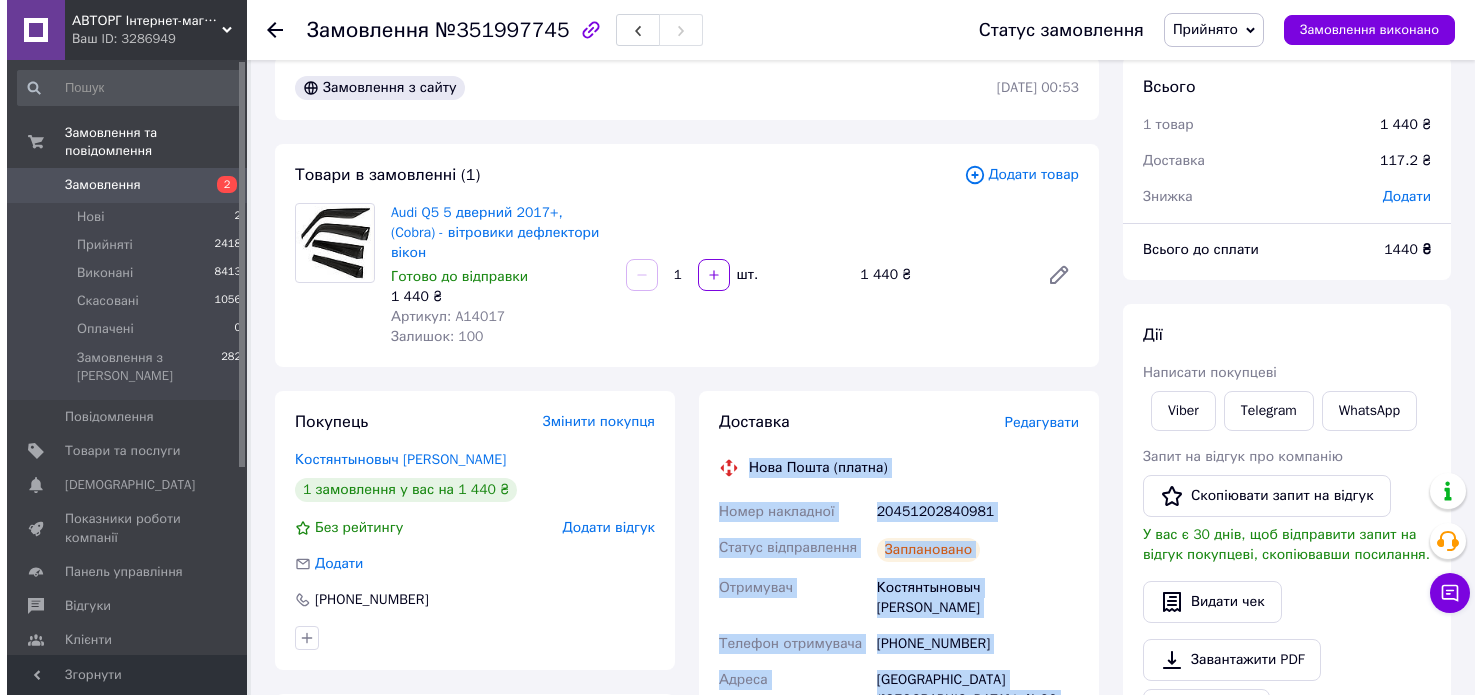 scroll, scrollTop: 0, scrollLeft: 0, axis: both 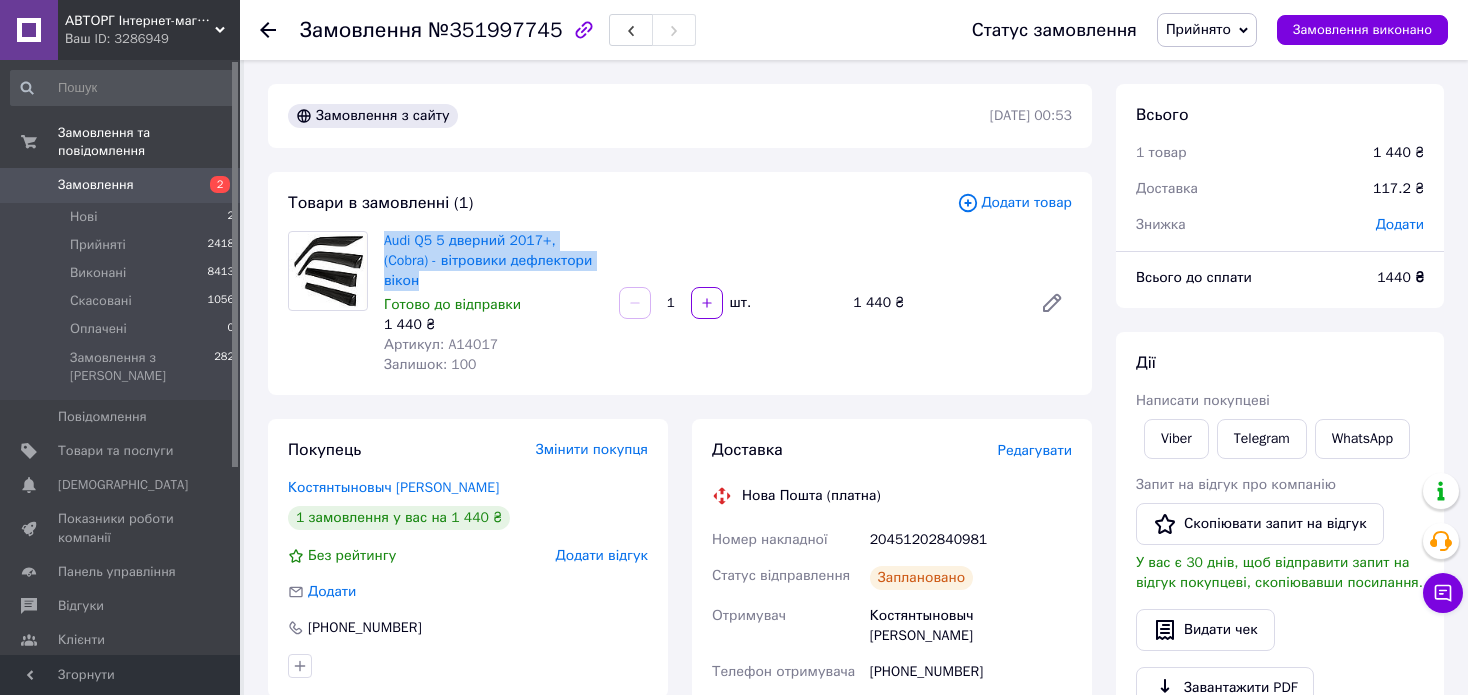 drag, startPoint x: 382, startPoint y: 248, endPoint x: 595, endPoint y: 259, distance: 213.28384 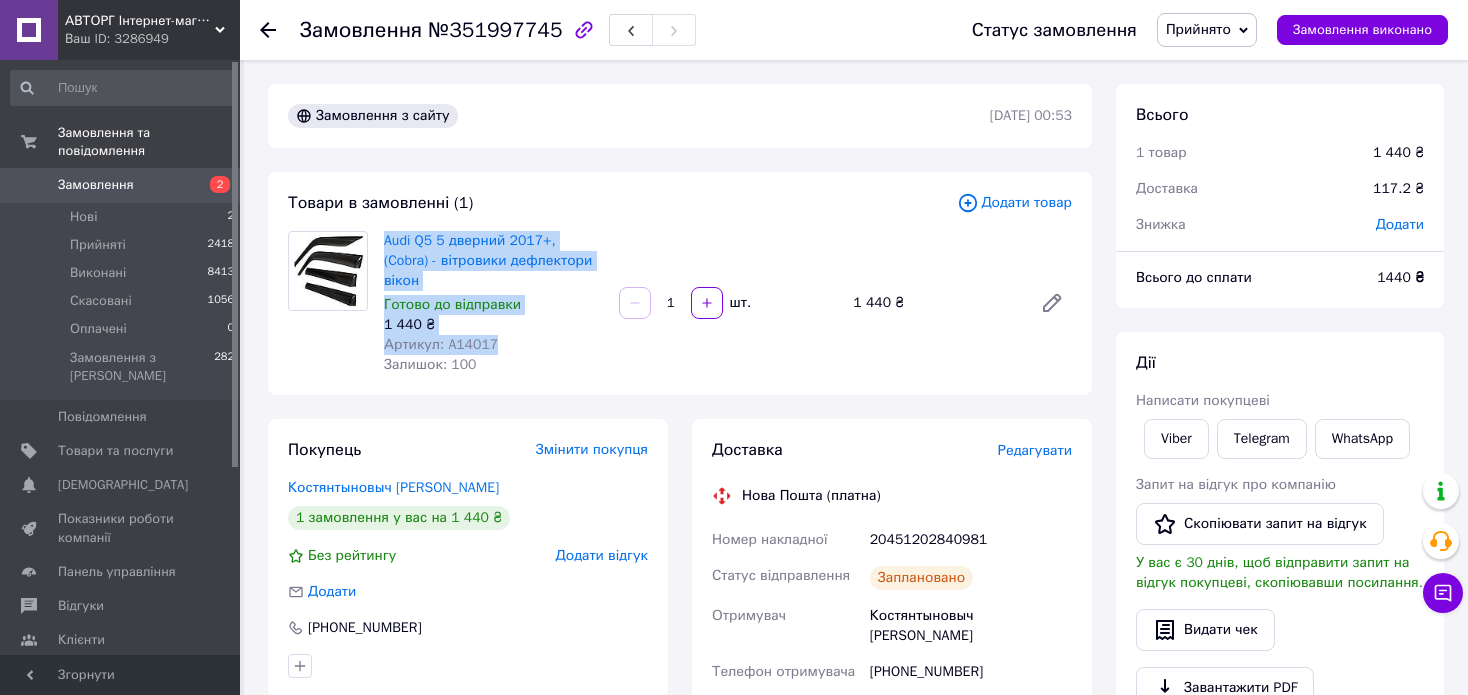 click on "Артикул: A14017" at bounding box center [441, 344] 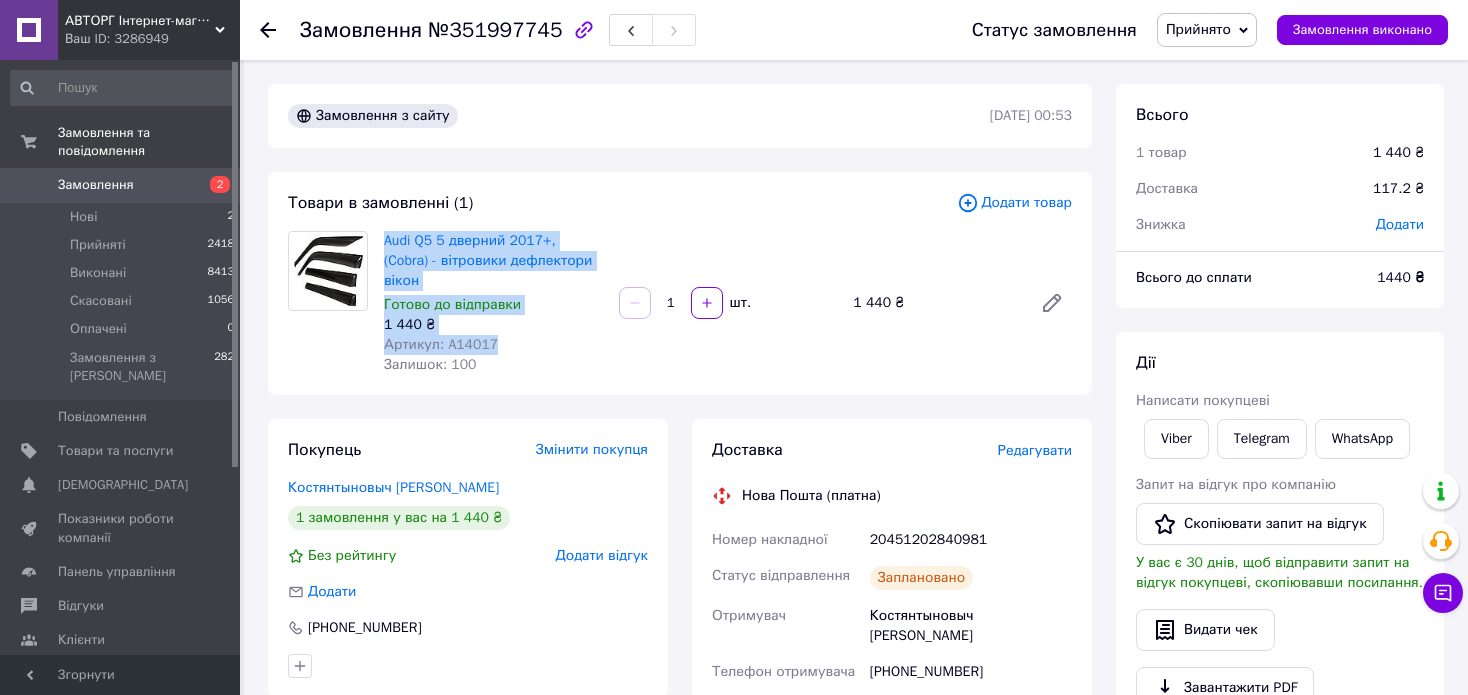 copy on "Audi Q5 5 дверний 2017+, (Cobra) - вітровики дефлектори вікон Готово до відправки 1 440 ₴ Артикул: A14017" 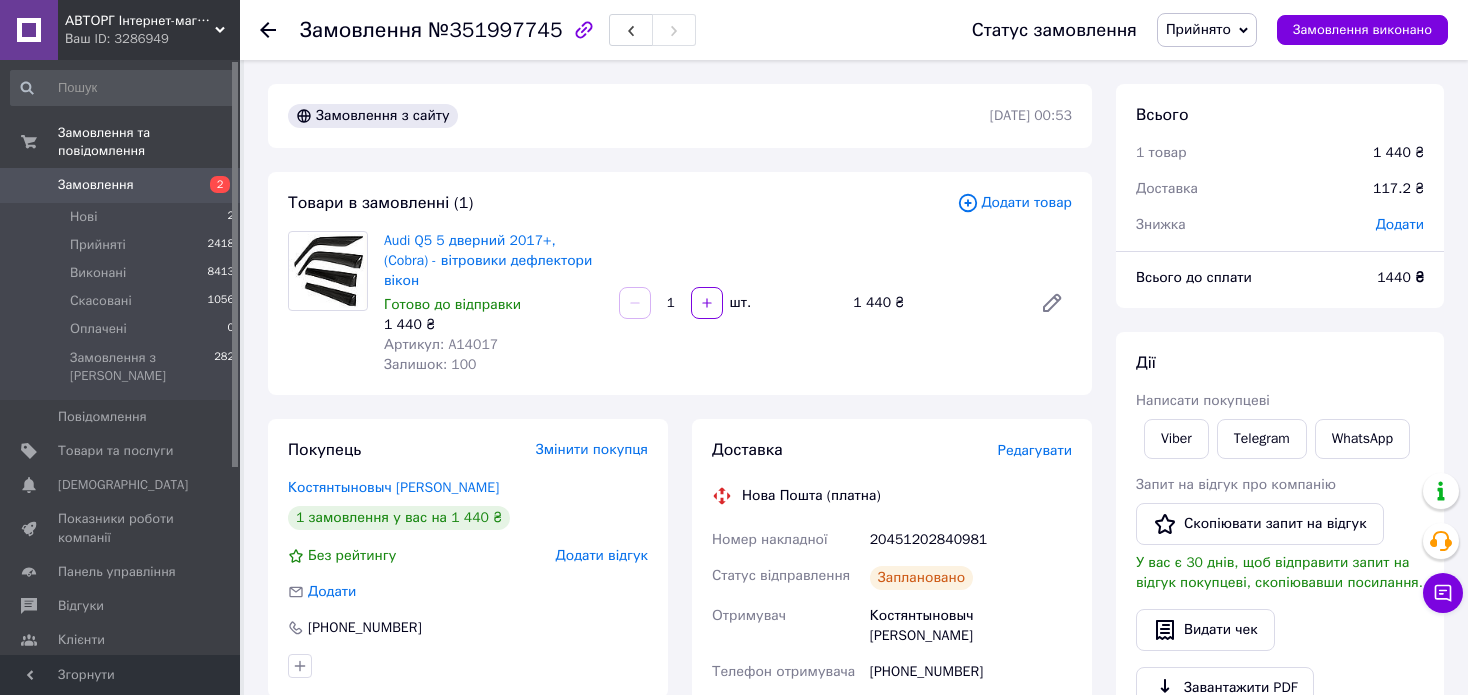 click on "20451202840981" at bounding box center [971, 540] 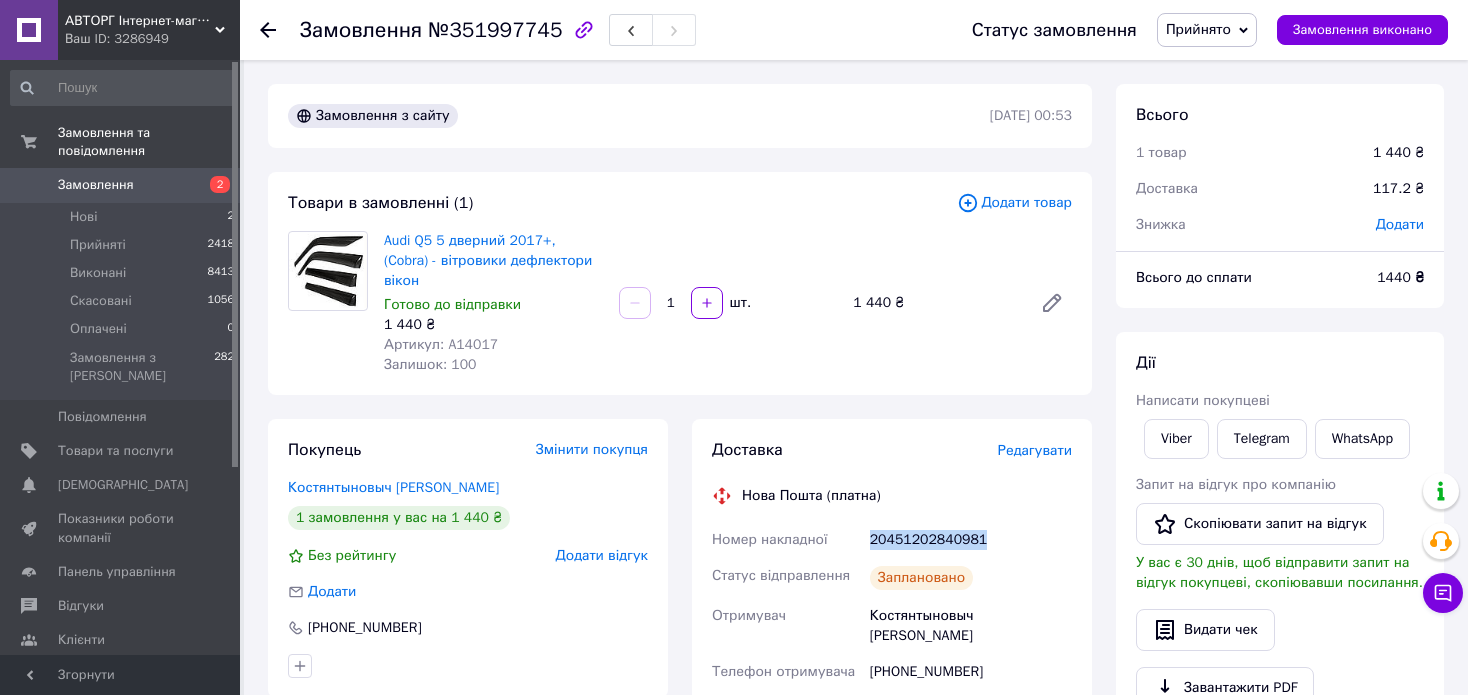 click on "20451202840981" at bounding box center (971, 540) 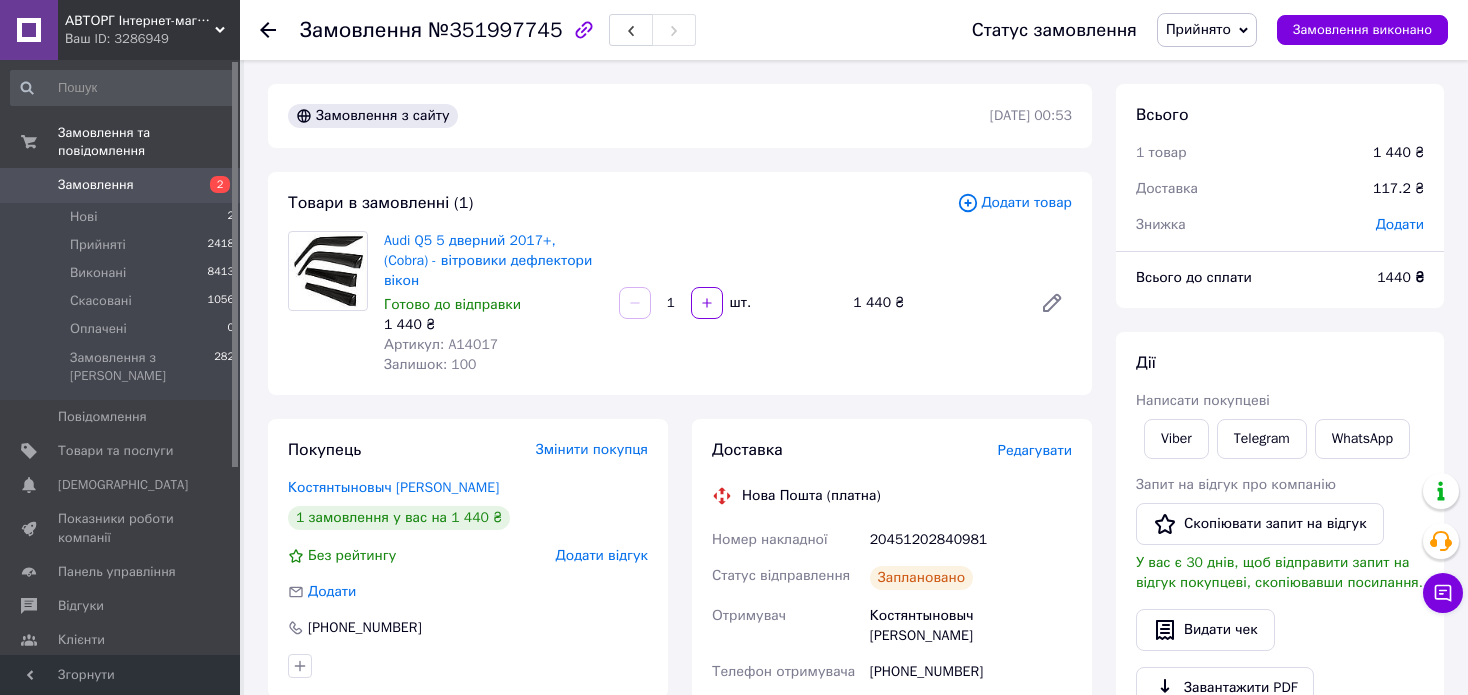 click 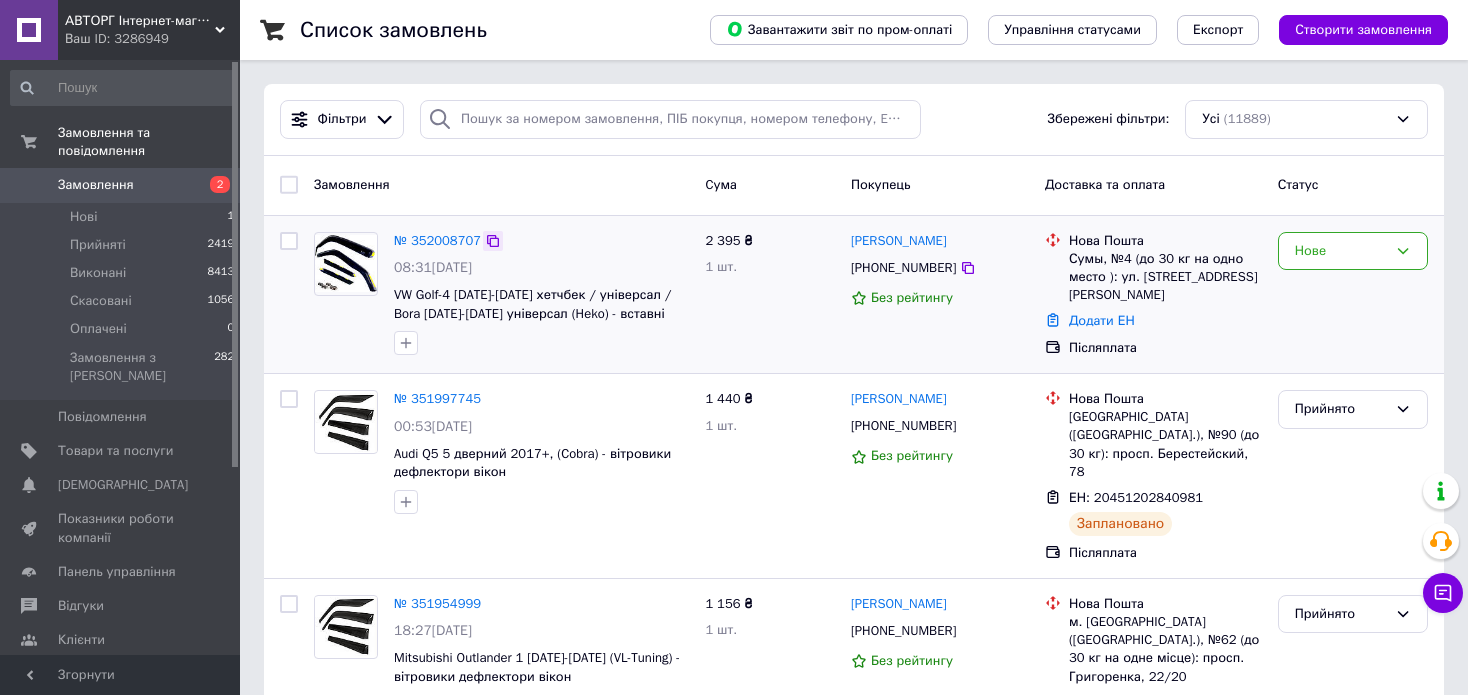 click 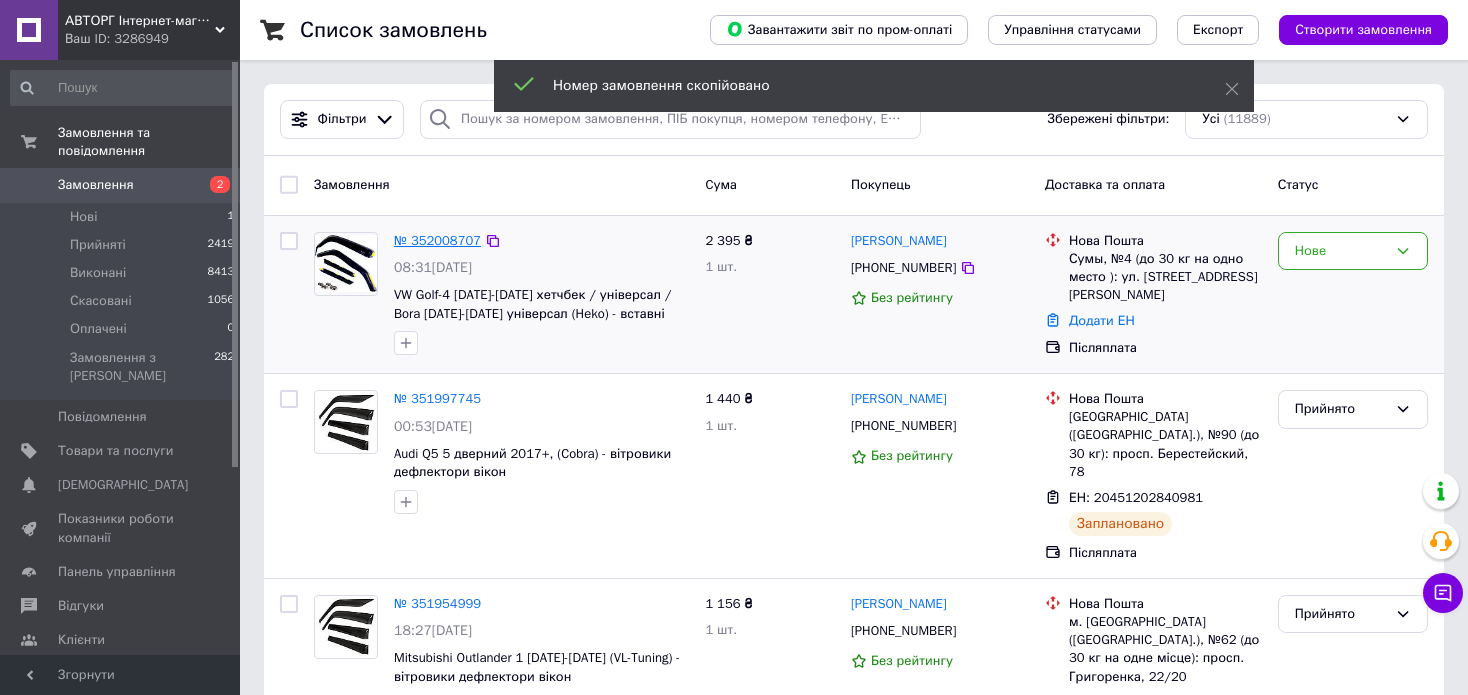 click on "№ 352008707" at bounding box center [437, 240] 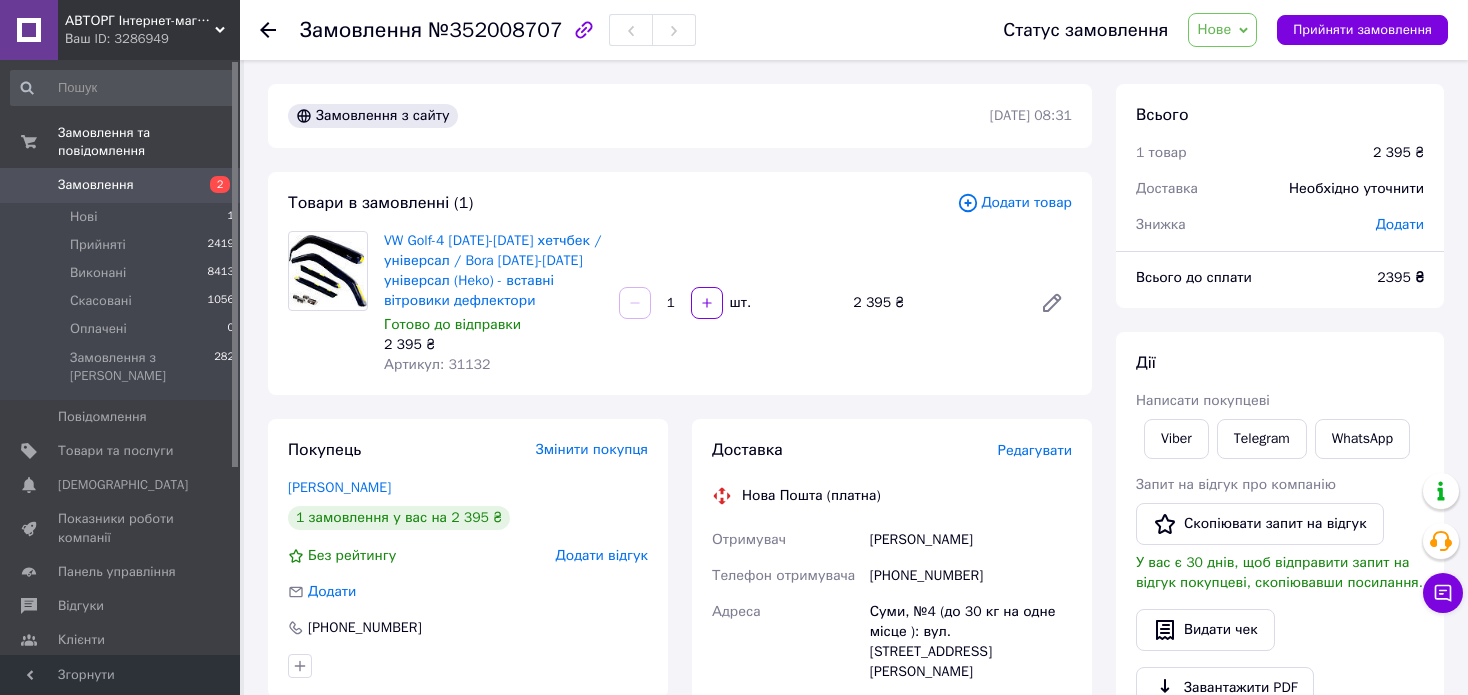 click on "Артикул: 31132" at bounding box center (437, 364) 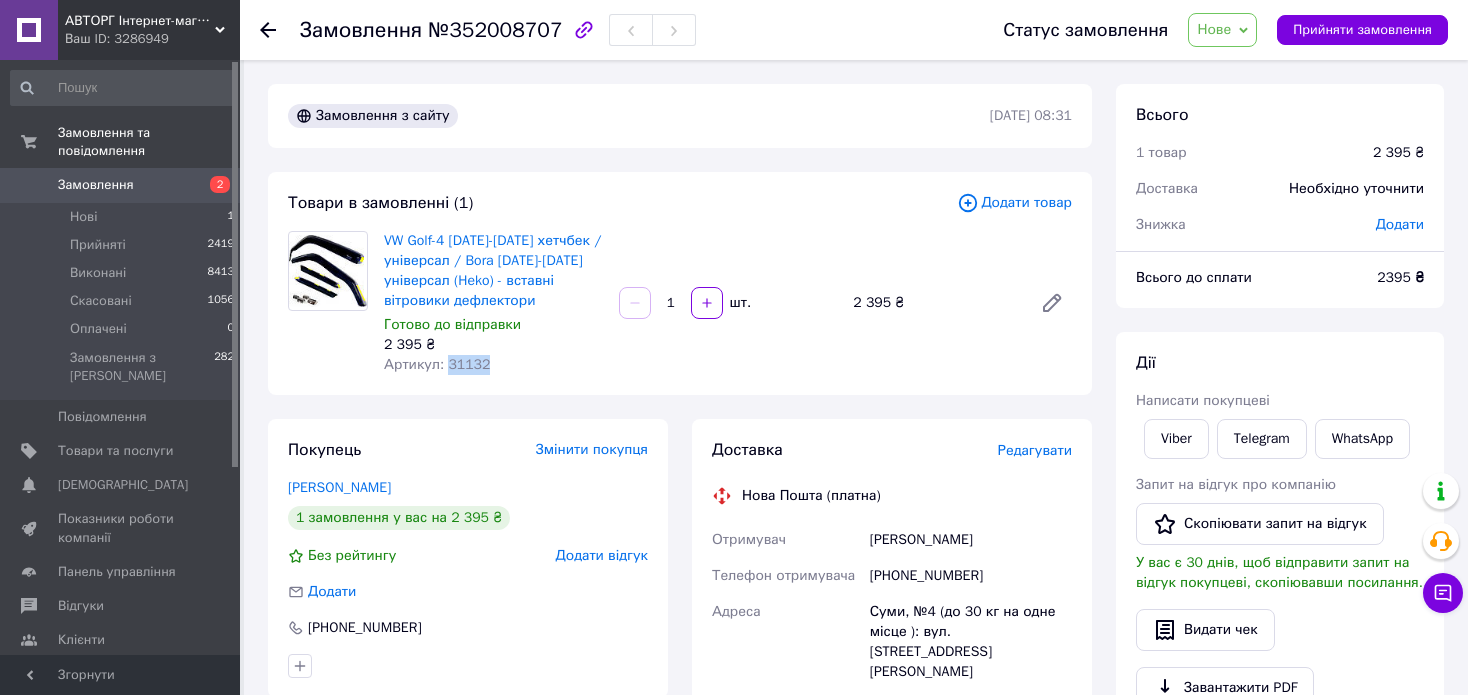 click on "Артикул: 31132" at bounding box center [437, 364] 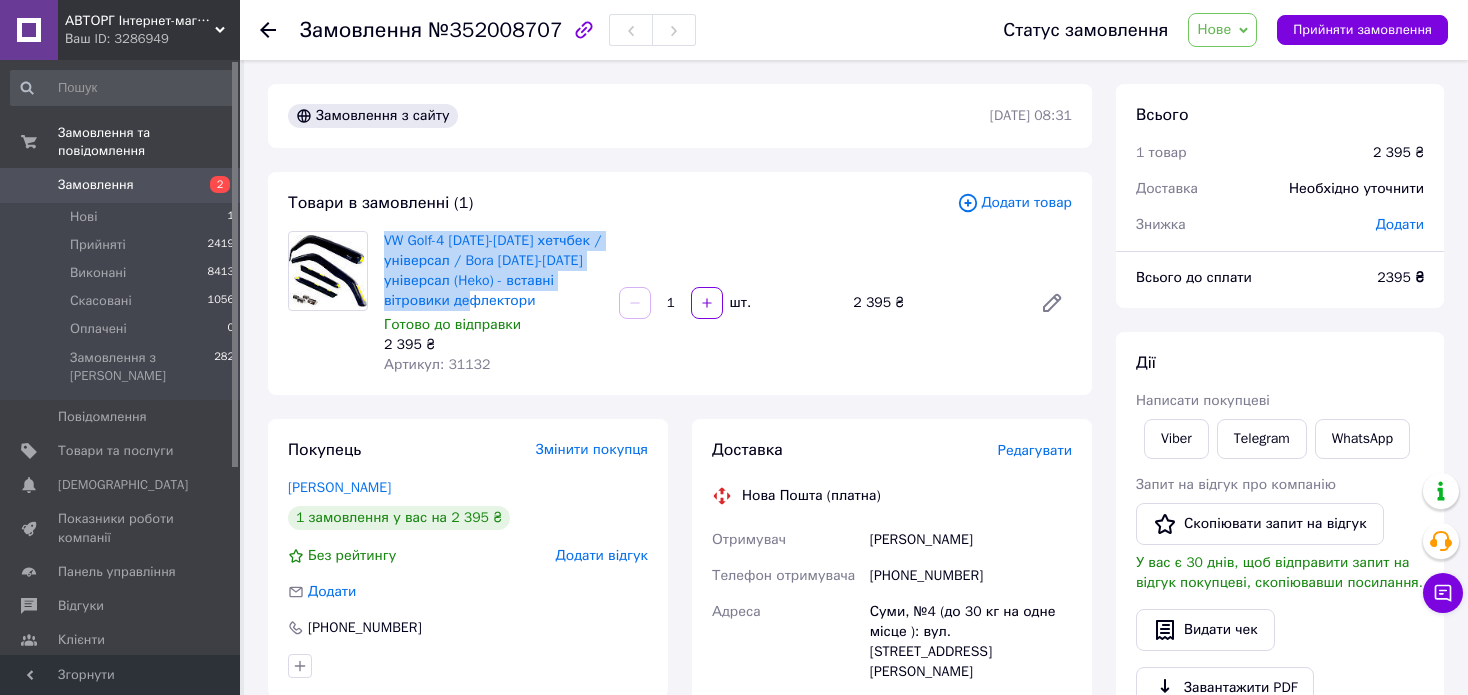 drag, startPoint x: 384, startPoint y: 241, endPoint x: 558, endPoint y: 303, distance: 184.716 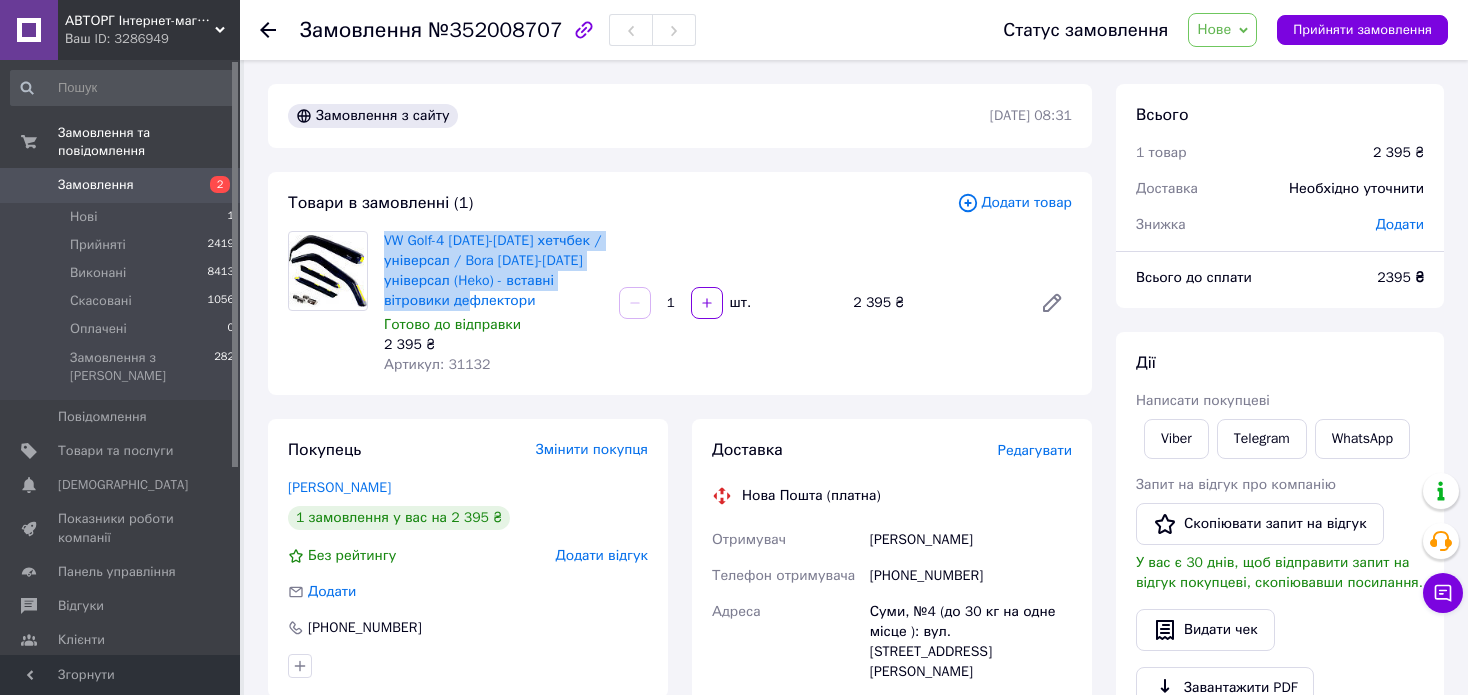 click on "Нове" at bounding box center (1222, 30) 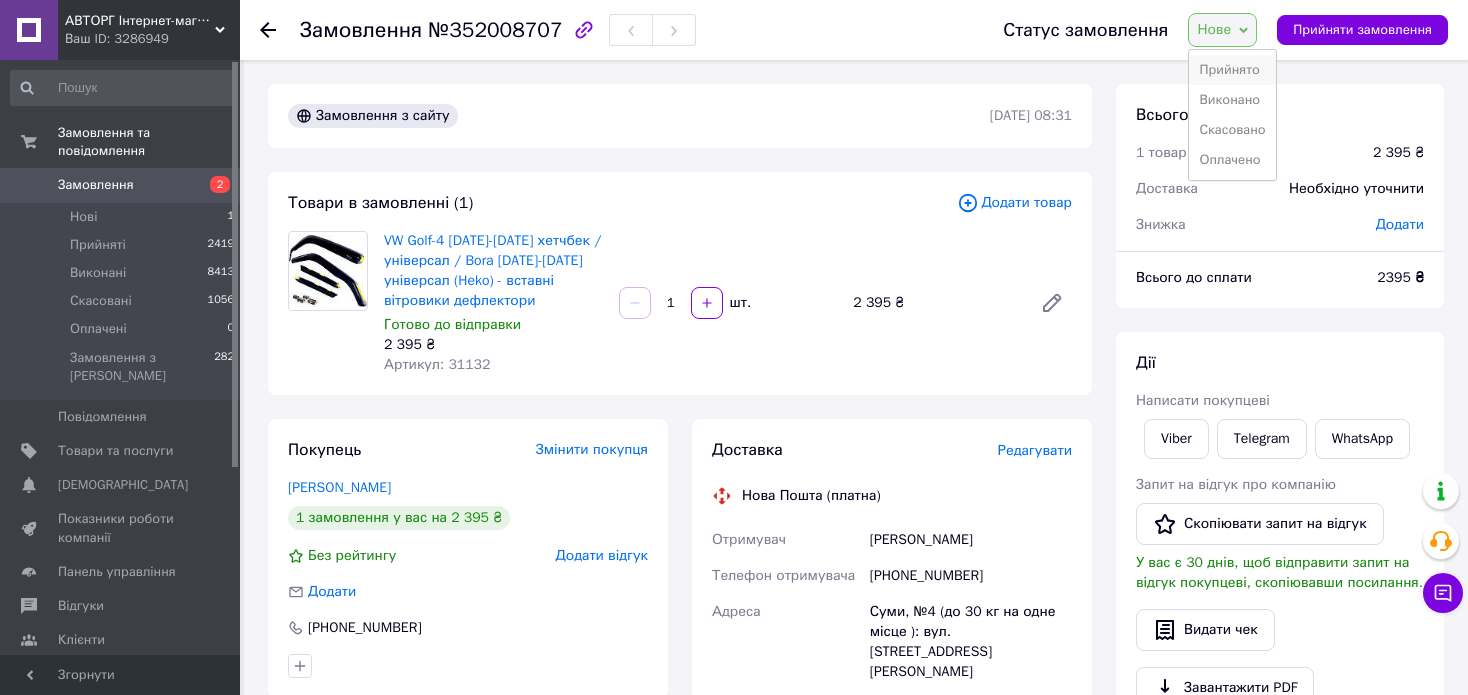 click on "Прийнято" at bounding box center (1232, 70) 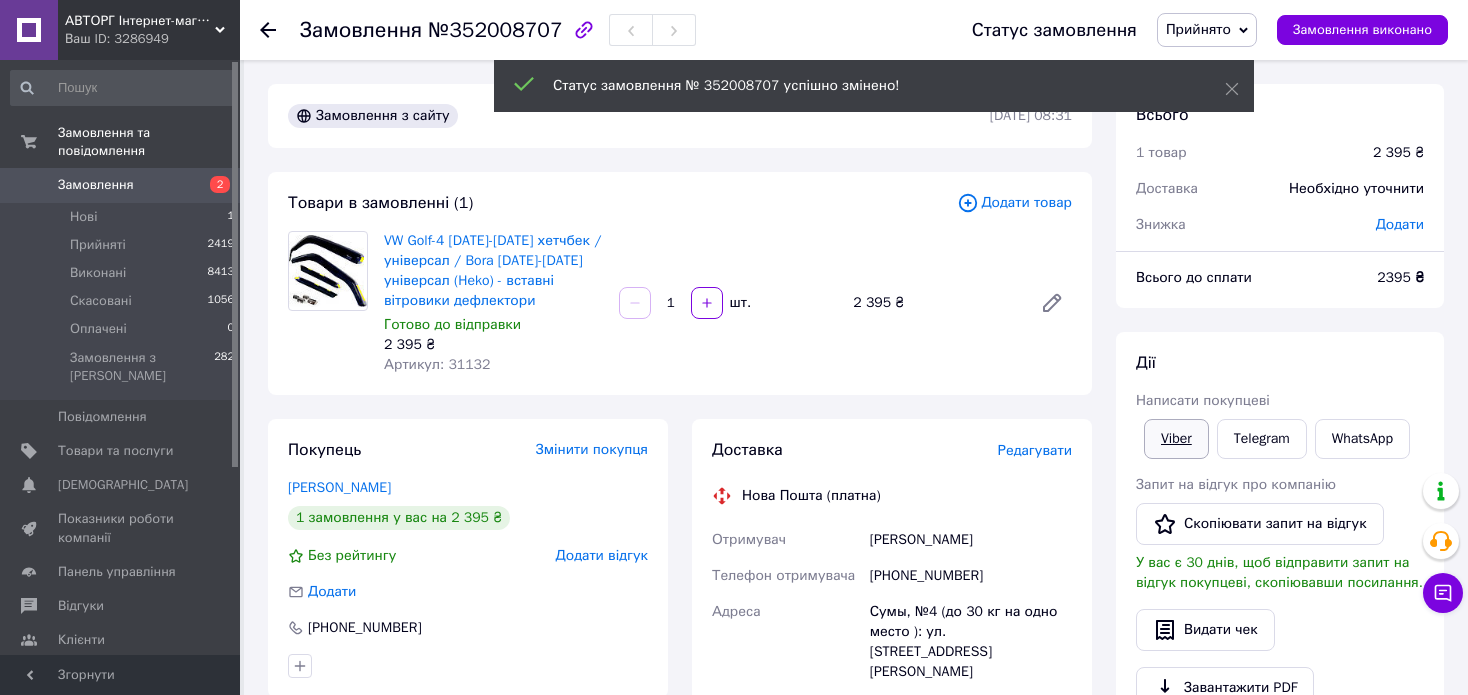 click on "Viber" at bounding box center [1176, 439] 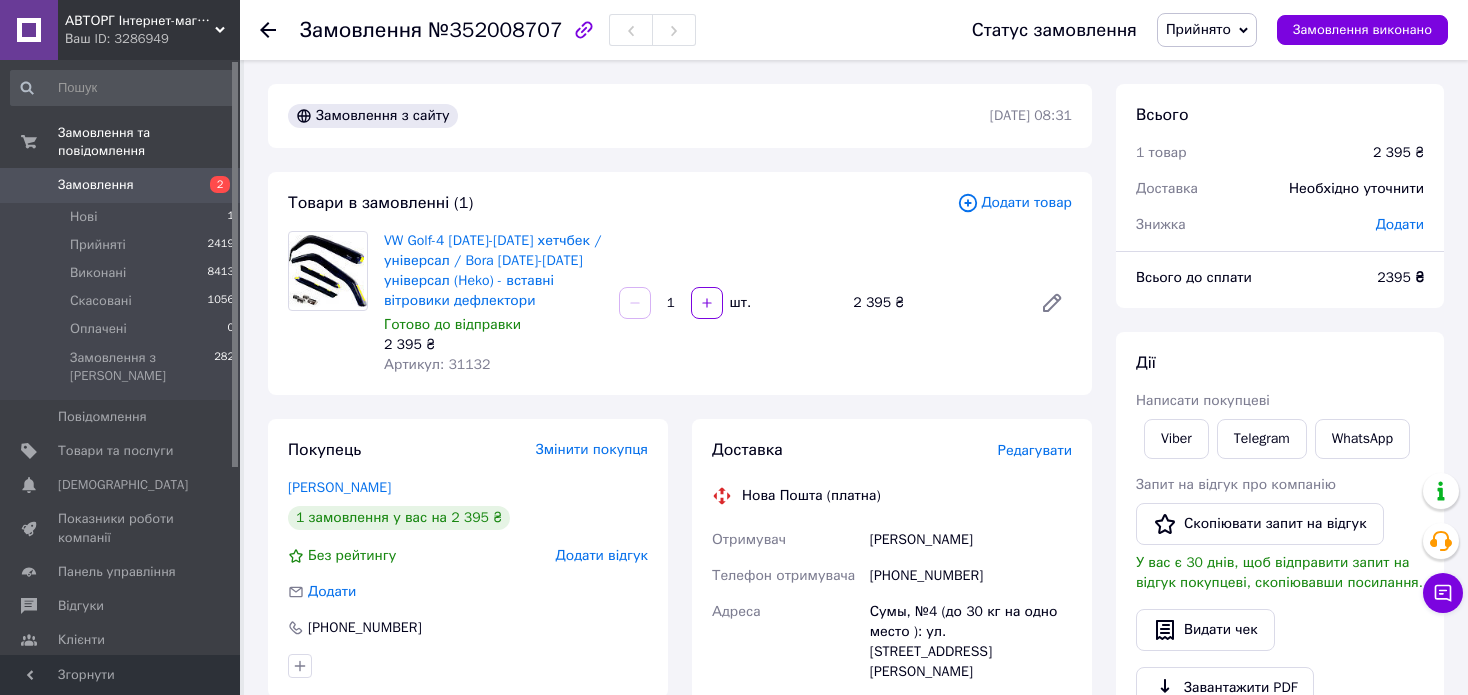 click on "Артикул: 31132" at bounding box center (437, 364) 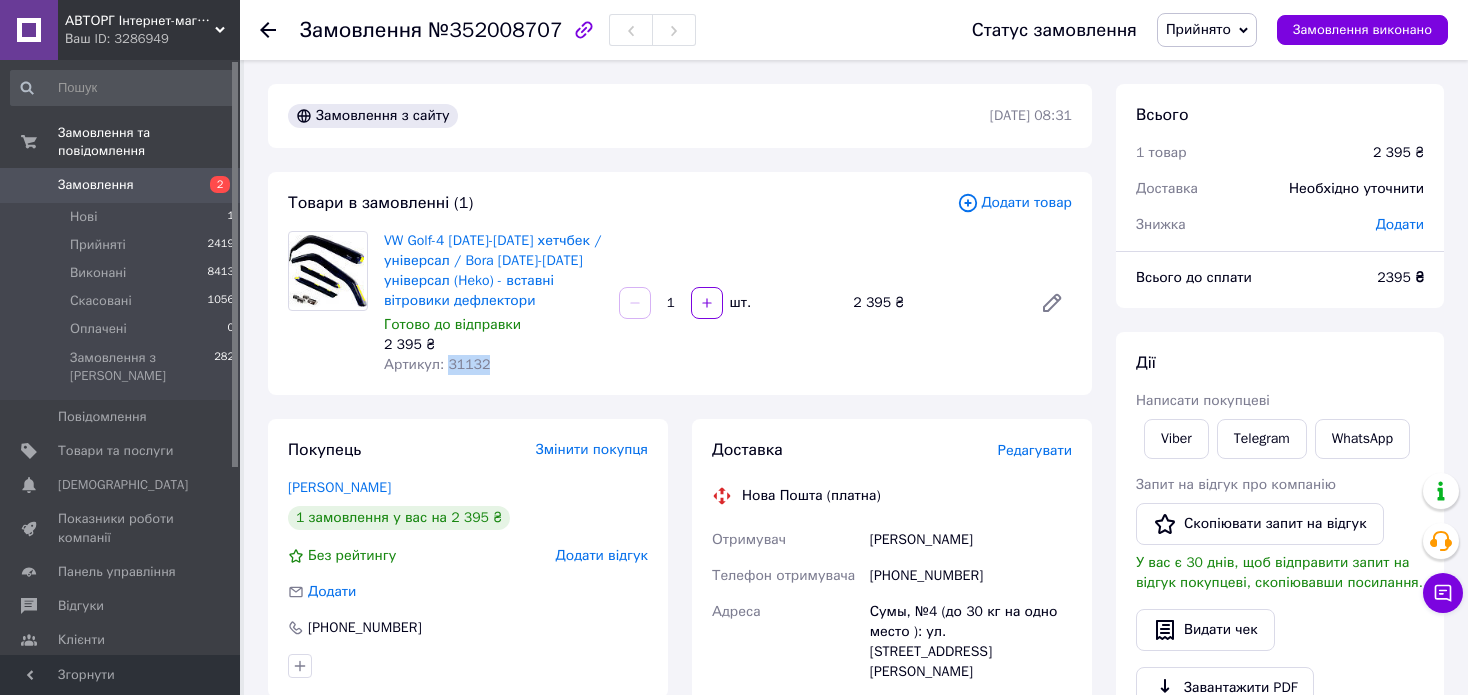 click on "Артикул: 31132" at bounding box center (437, 364) 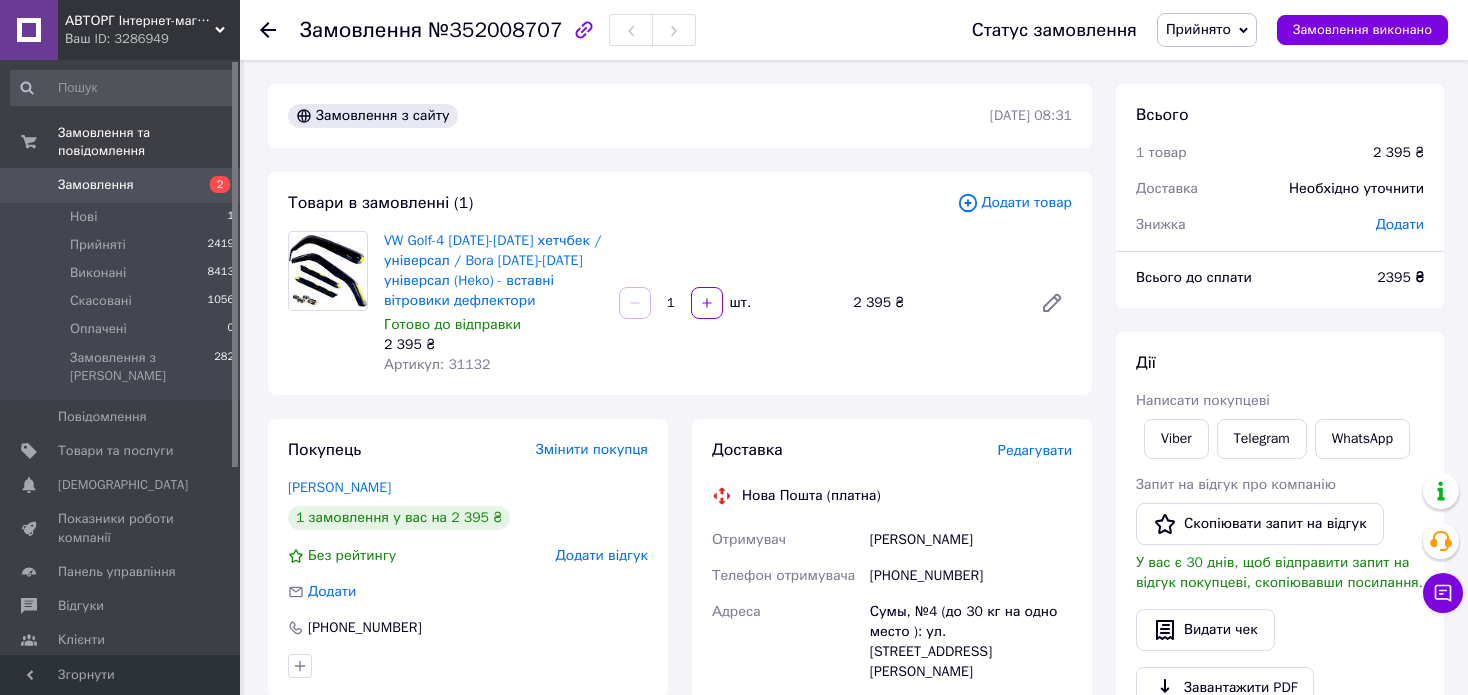 click on "Редагувати" at bounding box center (1035, 450) 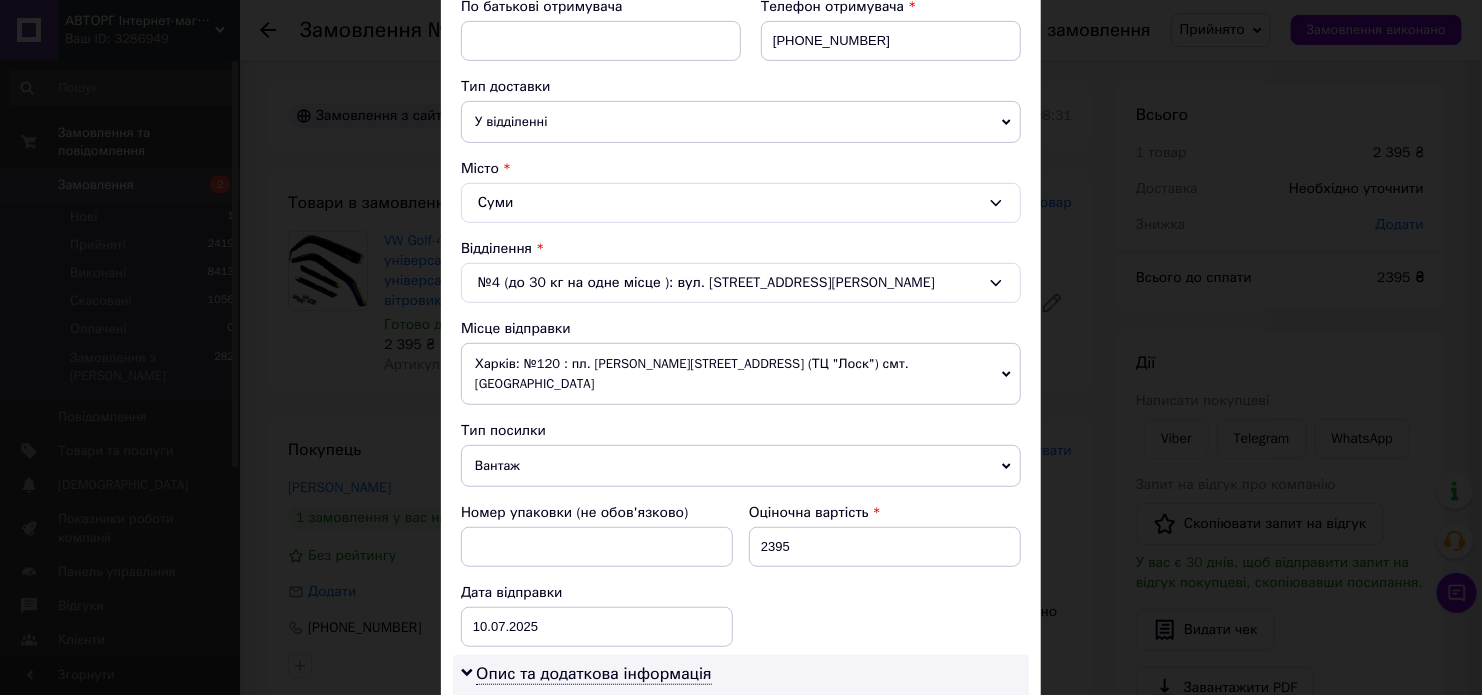 scroll, scrollTop: 400, scrollLeft: 0, axis: vertical 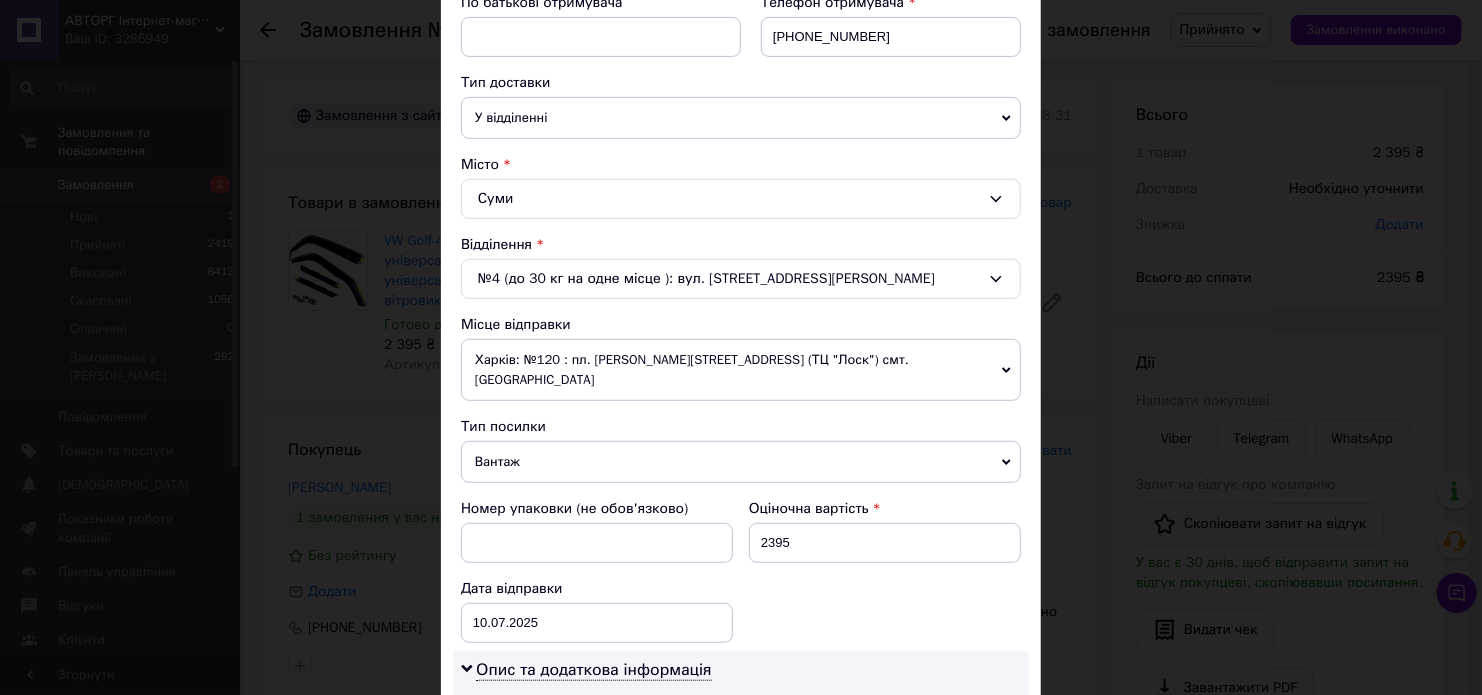 click on "Харків: №120 : пл. Юрія Кононенко, 1 (ТЦ "Лоск") смт. Пісочин" at bounding box center (741, 370) 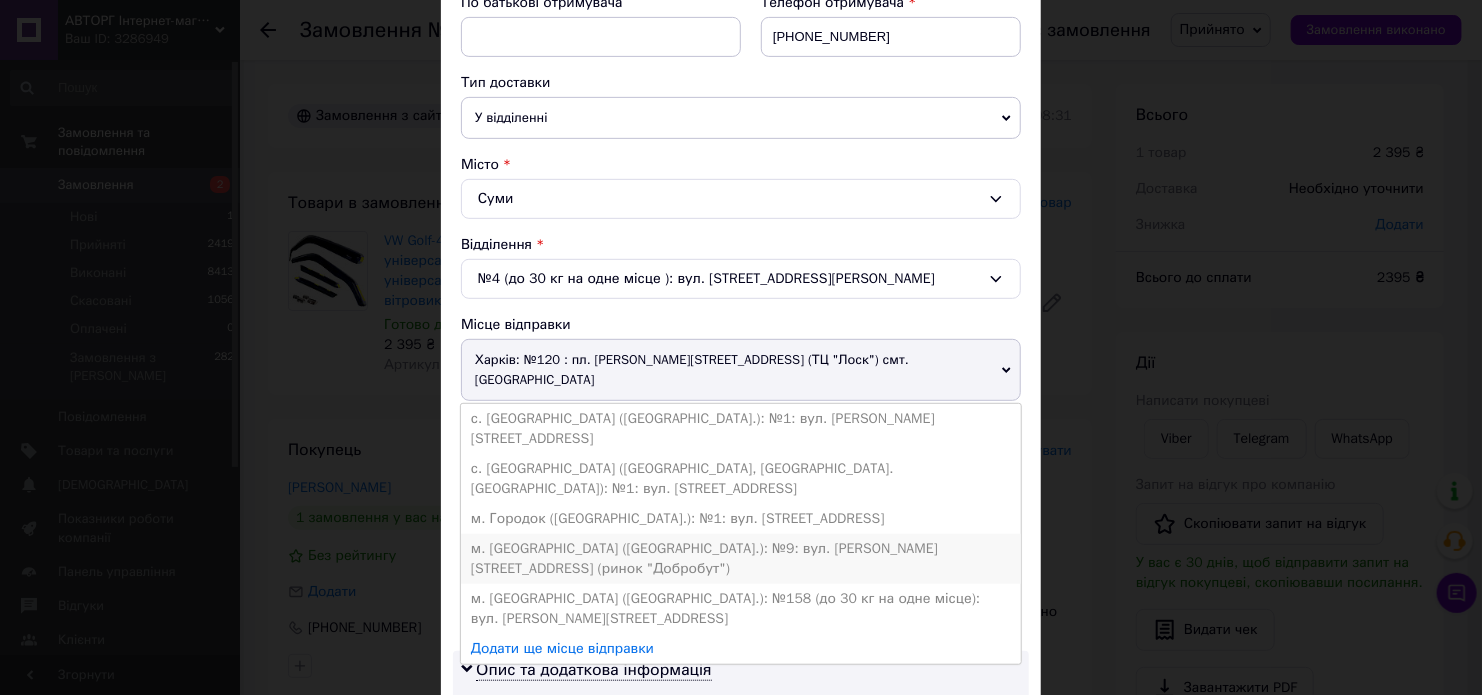 click on "м. Чернівці (Чернівецька обл.): №9: вул. Калинівська, 13В (ринок "Добробут")" at bounding box center (741, 559) 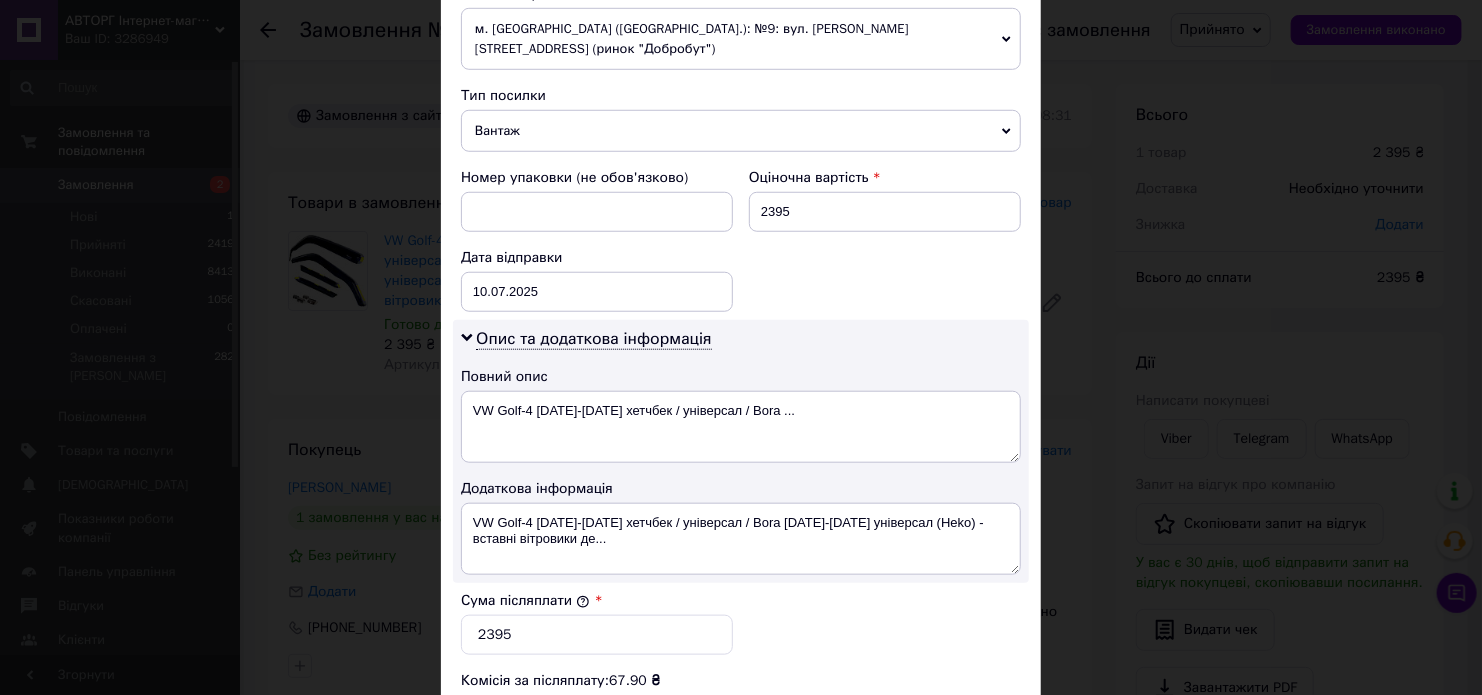 scroll, scrollTop: 800, scrollLeft: 0, axis: vertical 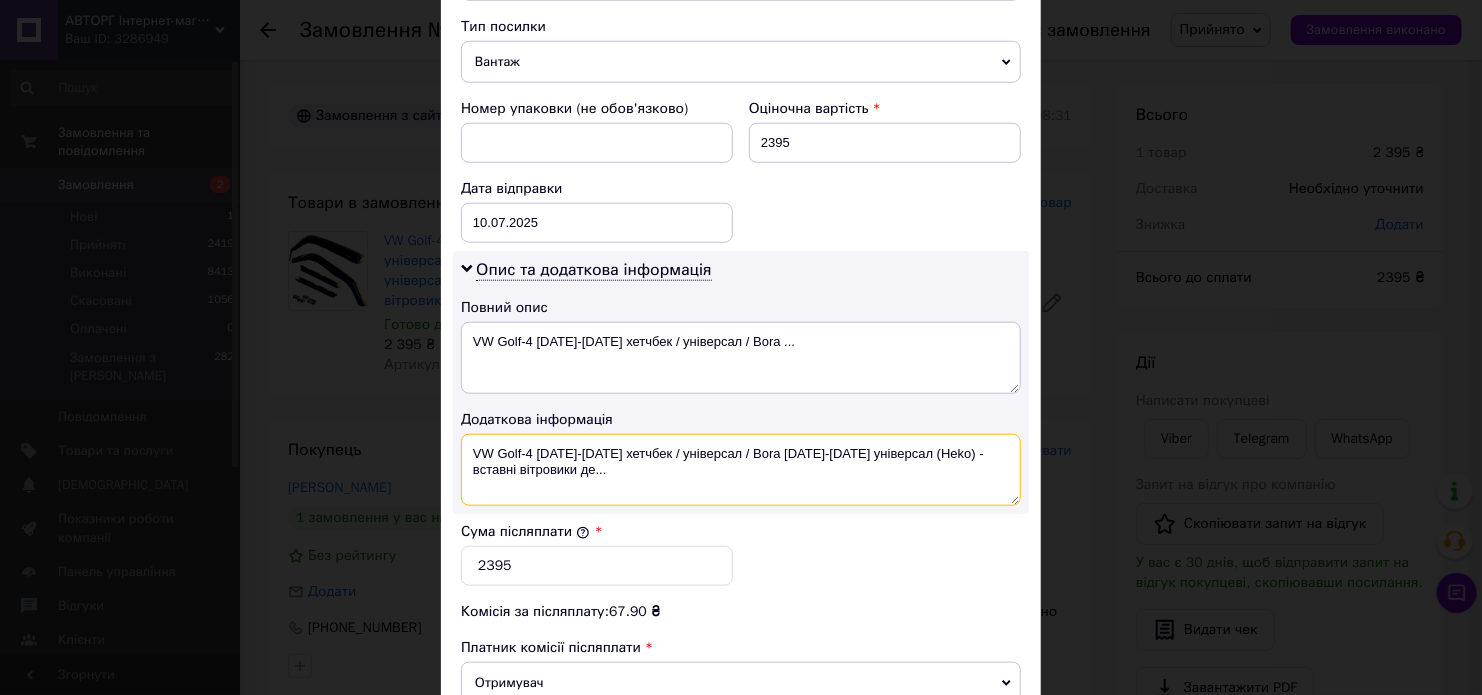 click on "VW Golf-4 1997-2004 хетчбек / універсал / Bora 1999-2005 універсал (Heko) - вставні вітровики де..." at bounding box center (741, 470) 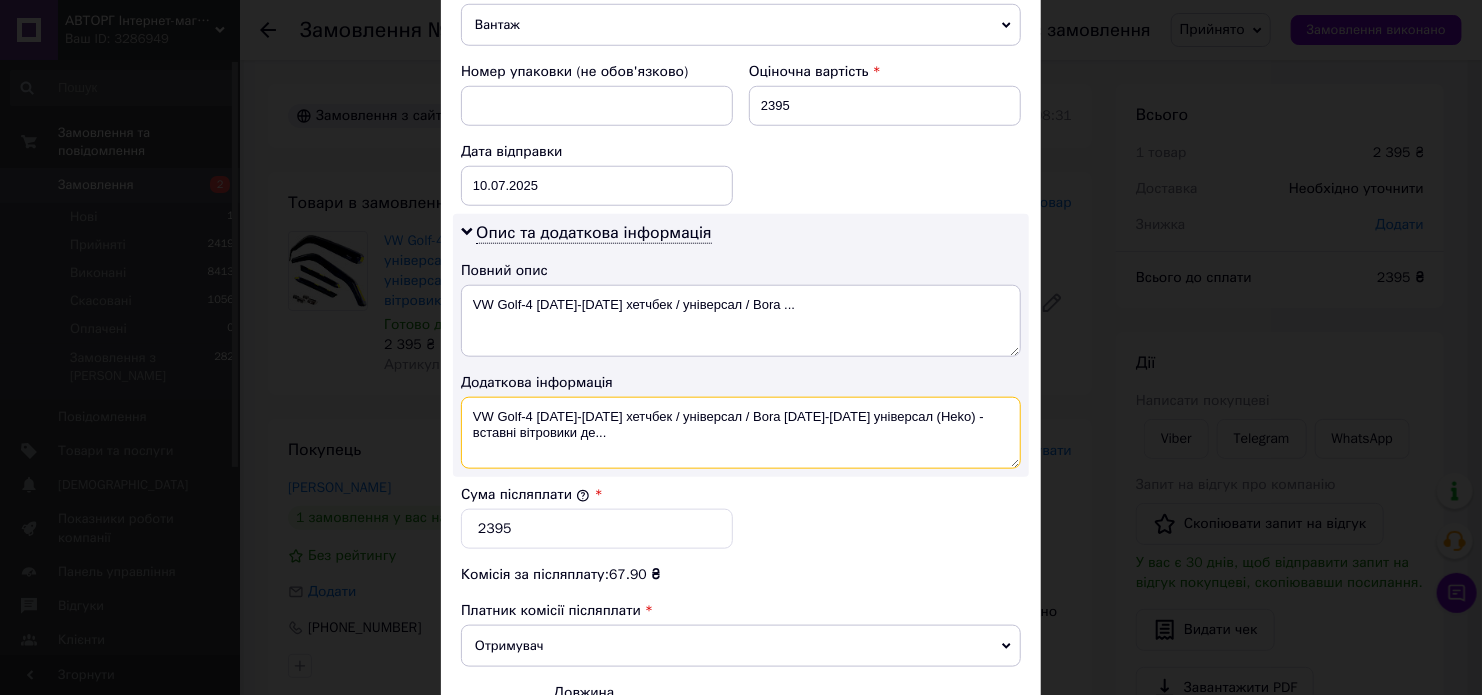scroll, scrollTop: 900, scrollLeft: 0, axis: vertical 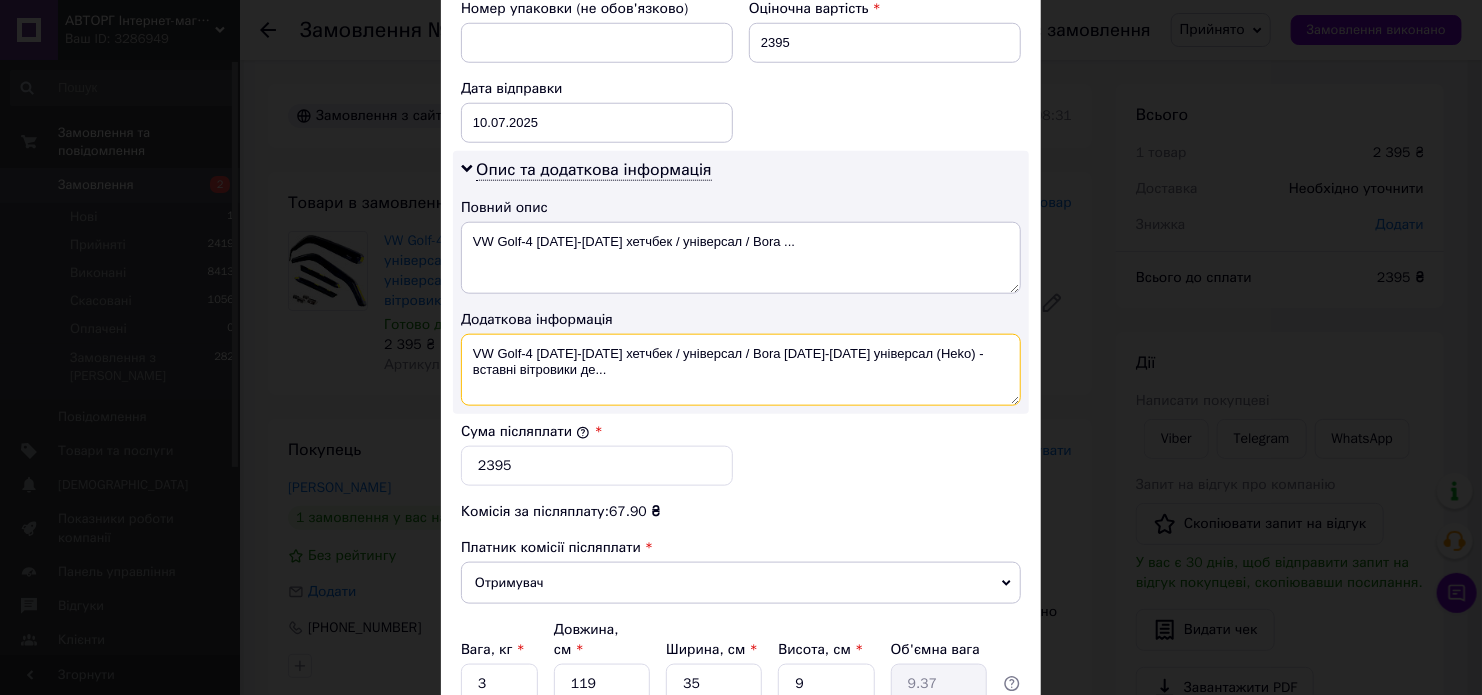 drag, startPoint x: 559, startPoint y: 349, endPoint x: 531, endPoint y: 349, distance: 28 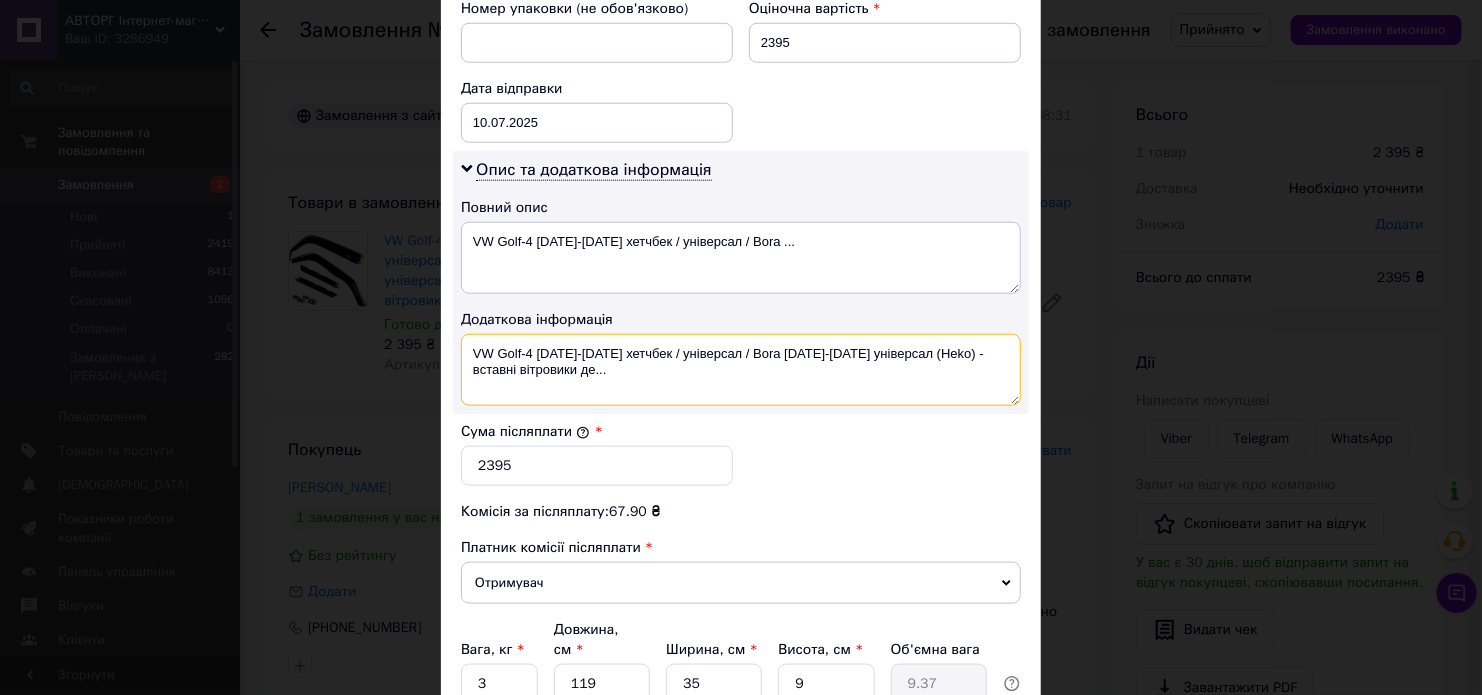 click on "VW Golf-4 1997-2004 хетчбек / універсал / Bora 1999-2005 універсал (Heko) - вставні вітровики де..." at bounding box center [741, 370] 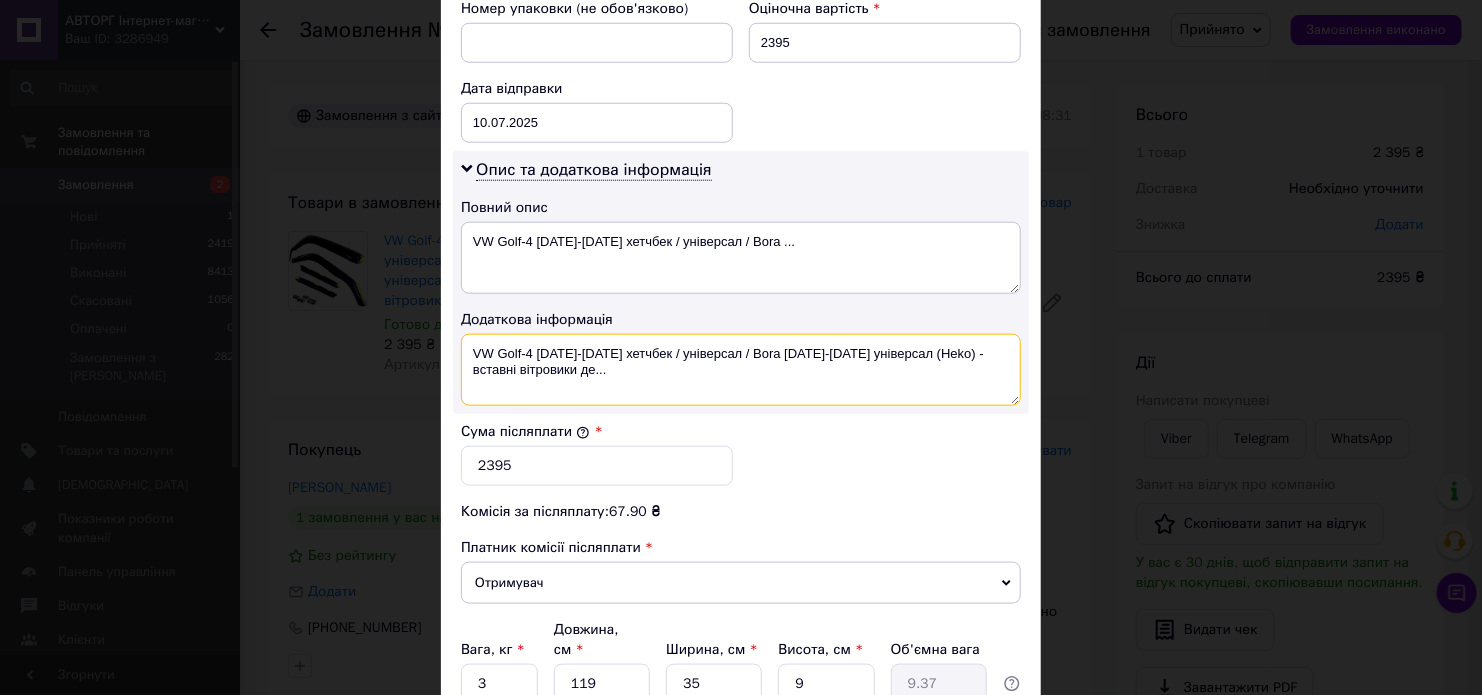 drag, startPoint x: 718, startPoint y: 328, endPoint x: 885, endPoint y: 331, distance: 167.02695 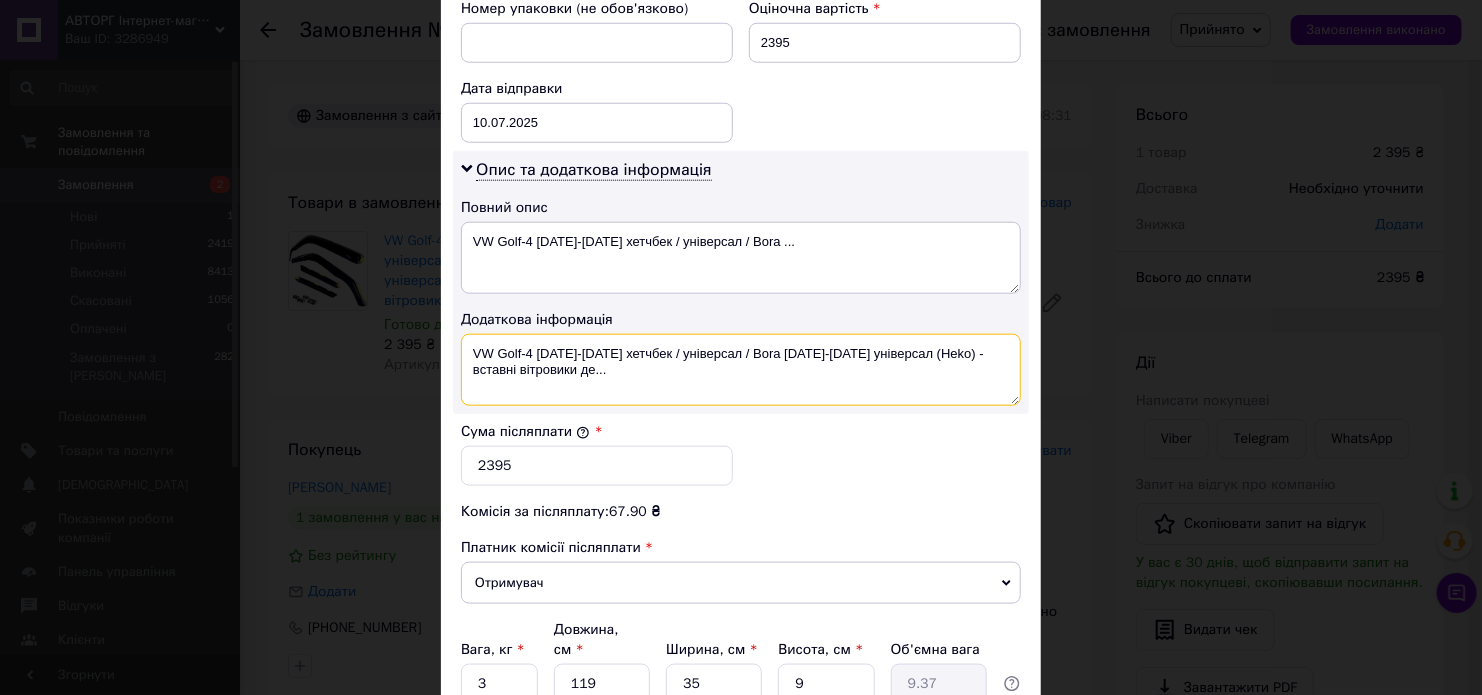 click on "VW Golf-4 1997-2004 хетчбек / універсал / Bora 1999-2005 універсал (Heko) - вставні вітровики де..." at bounding box center (741, 370) 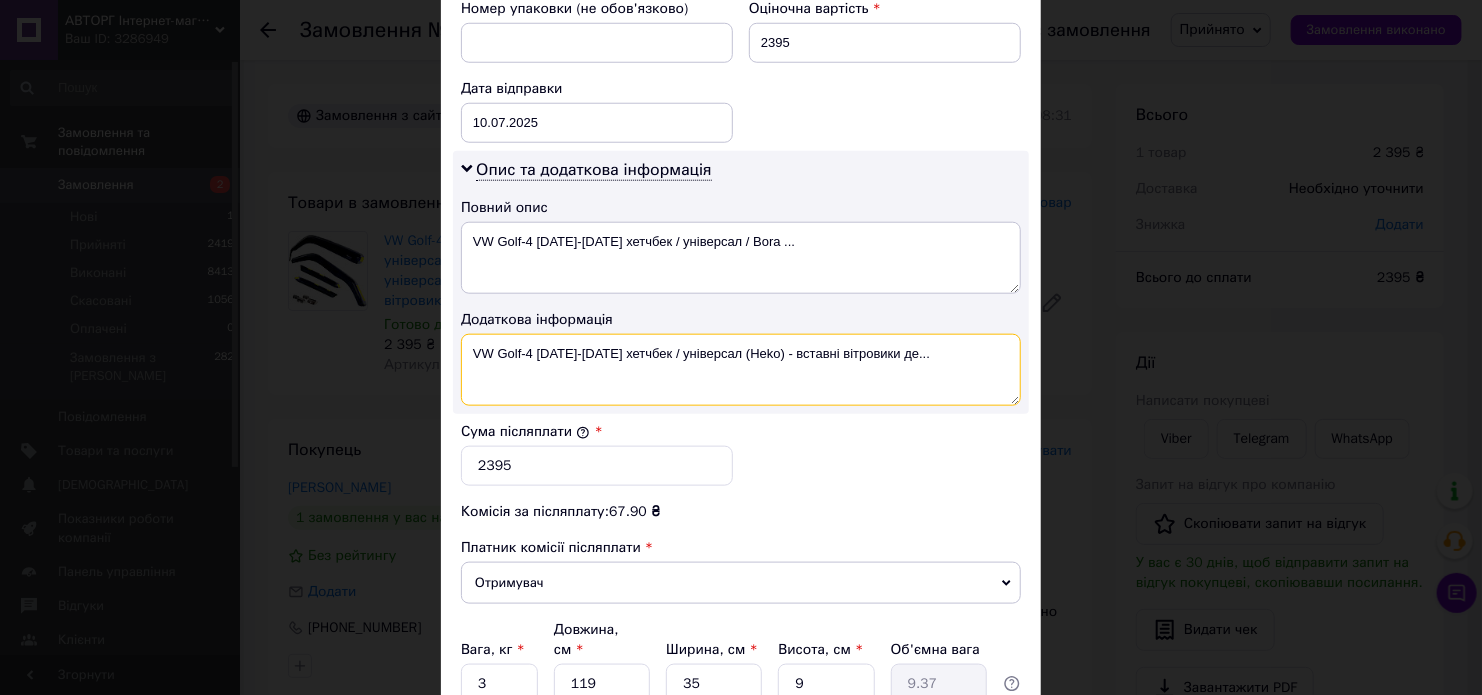 drag, startPoint x: 875, startPoint y: 330, endPoint x: 901, endPoint y: 333, distance: 26.172504 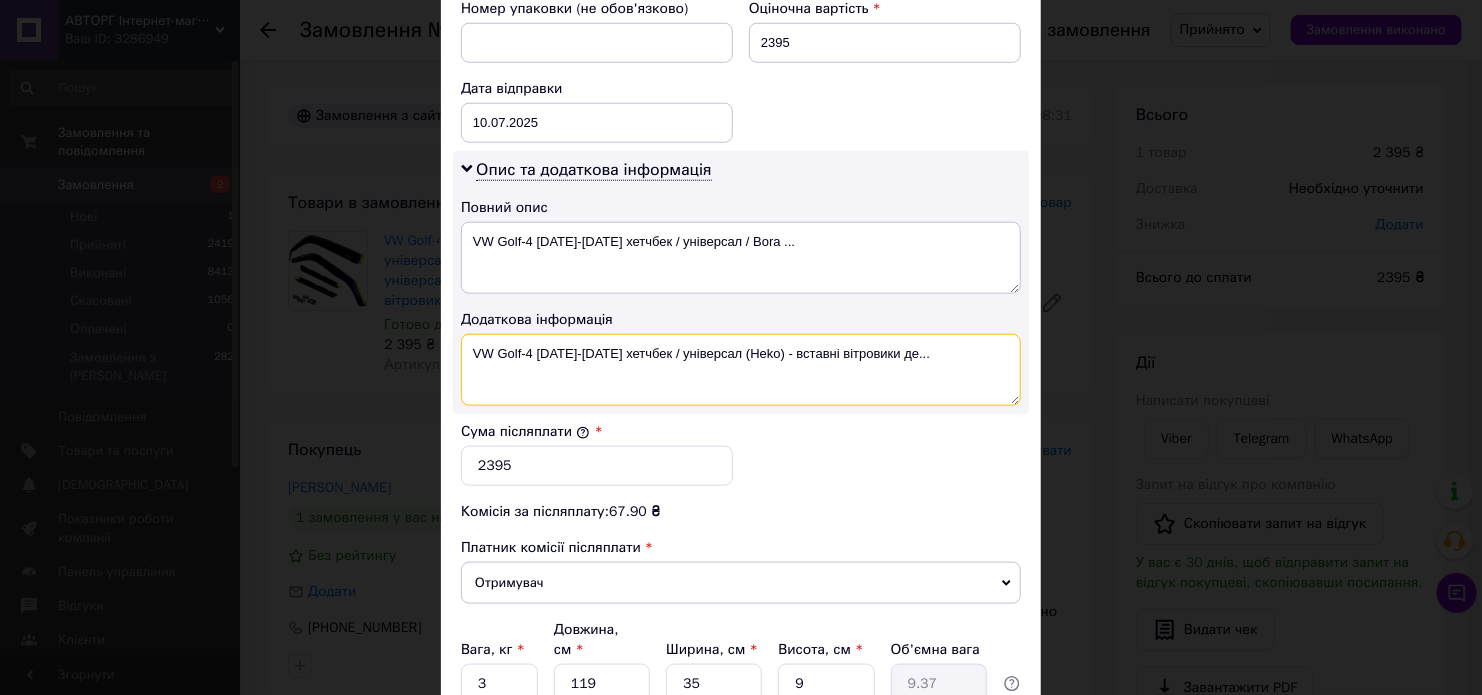 drag, startPoint x: 901, startPoint y: 333, endPoint x: 879, endPoint y: 331, distance: 22.090721 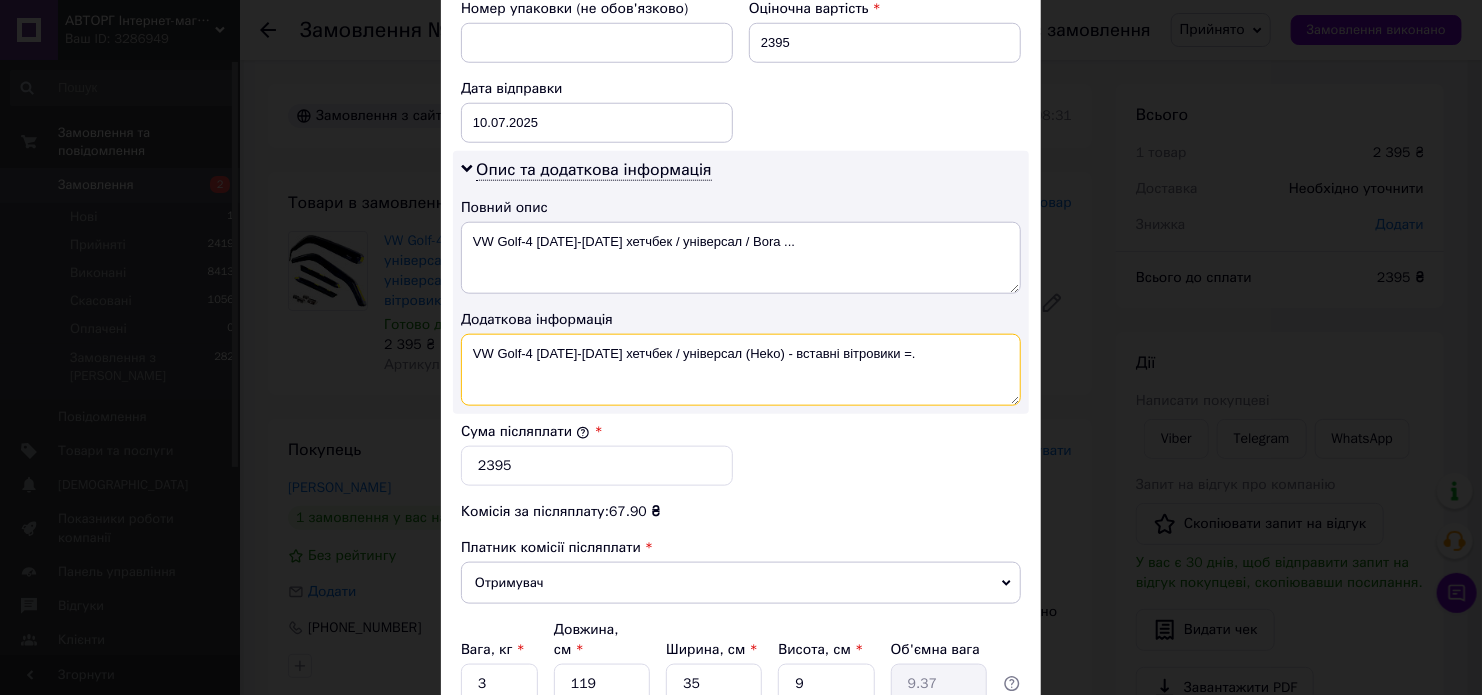 paste on "31132" 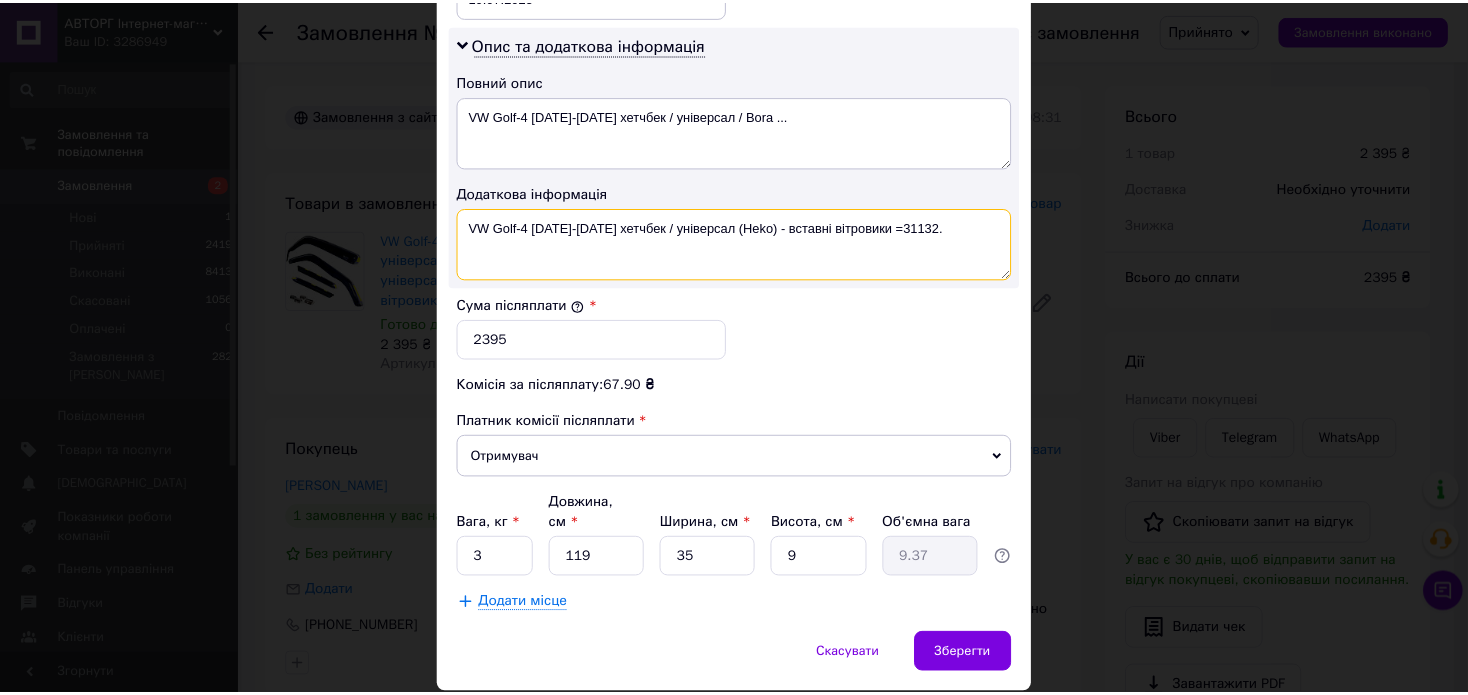 scroll, scrollTop: 1048, scrollLeft: 0, axis: vertical 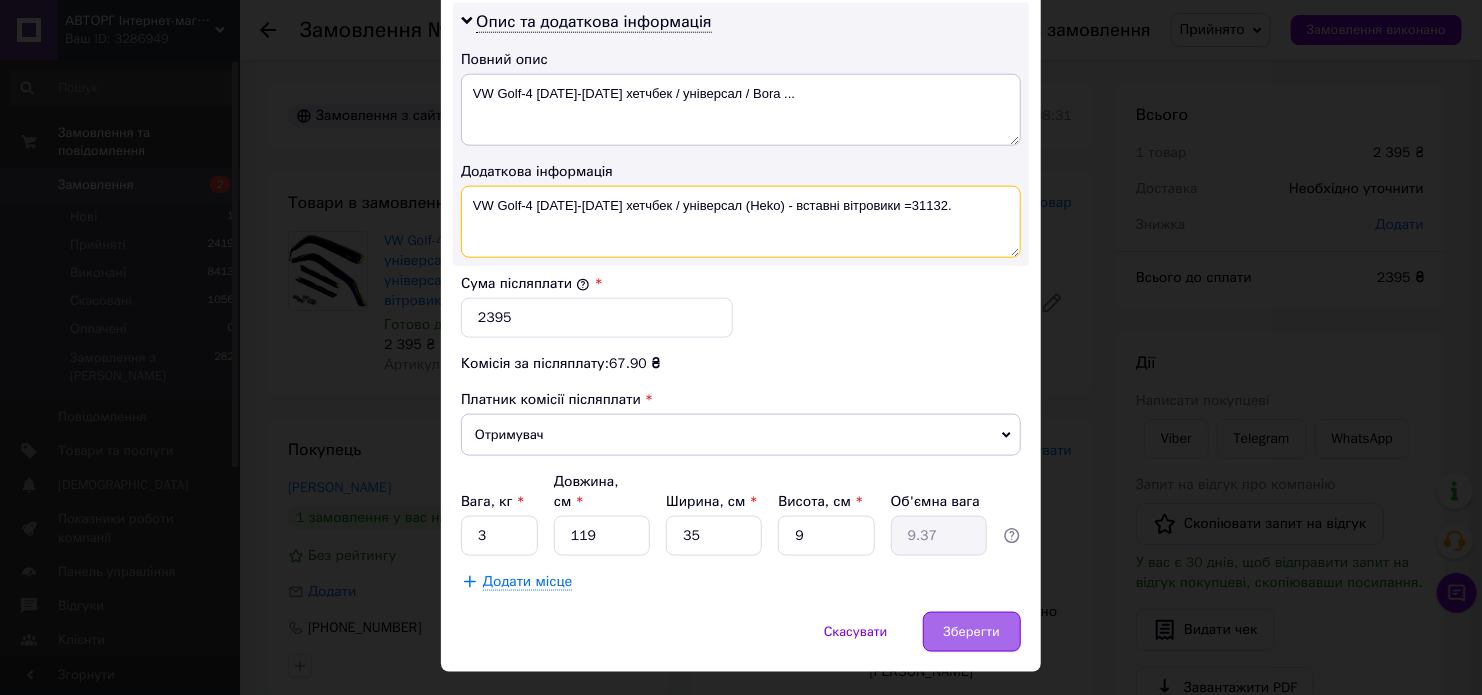 type on "VW Golf-4 1997-2004 хетчбек / універсал (Heko) - вставні вітровики =31132." 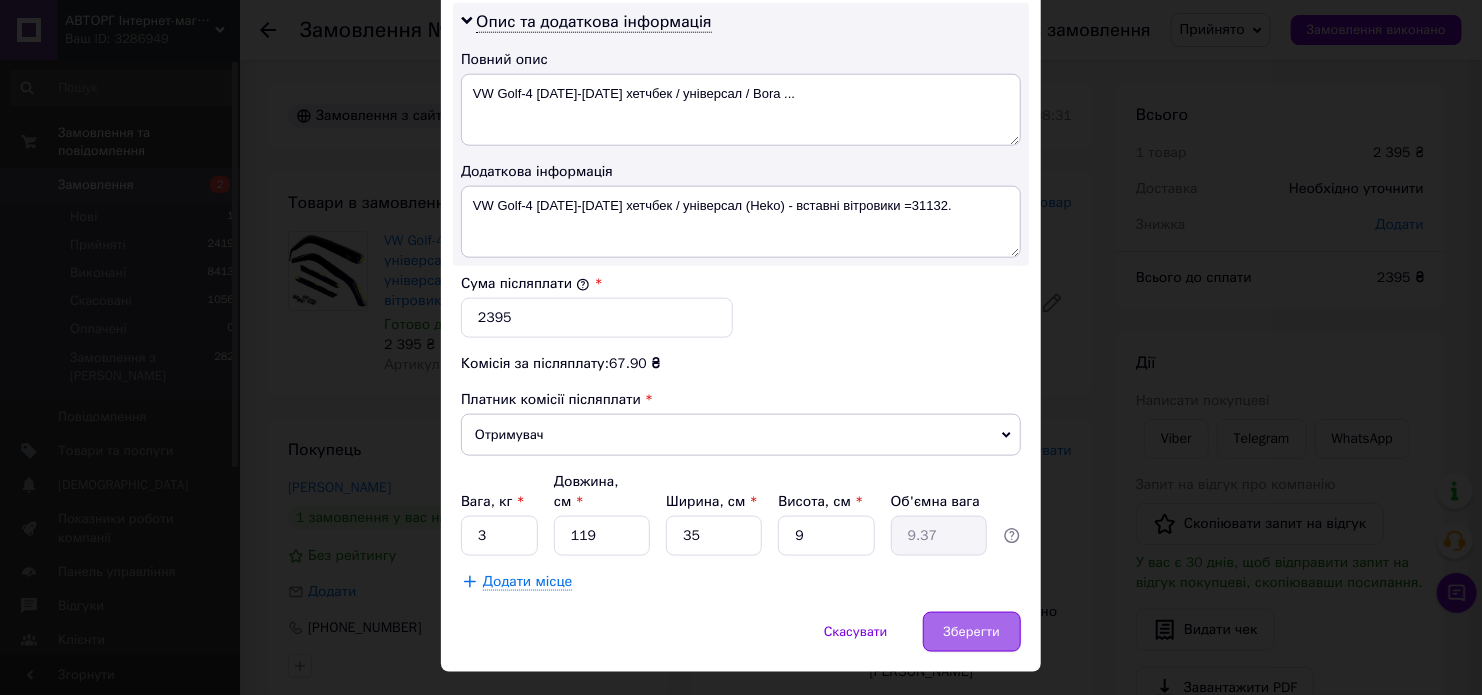 click on "Зберегти" at bounding box center (972, 632) 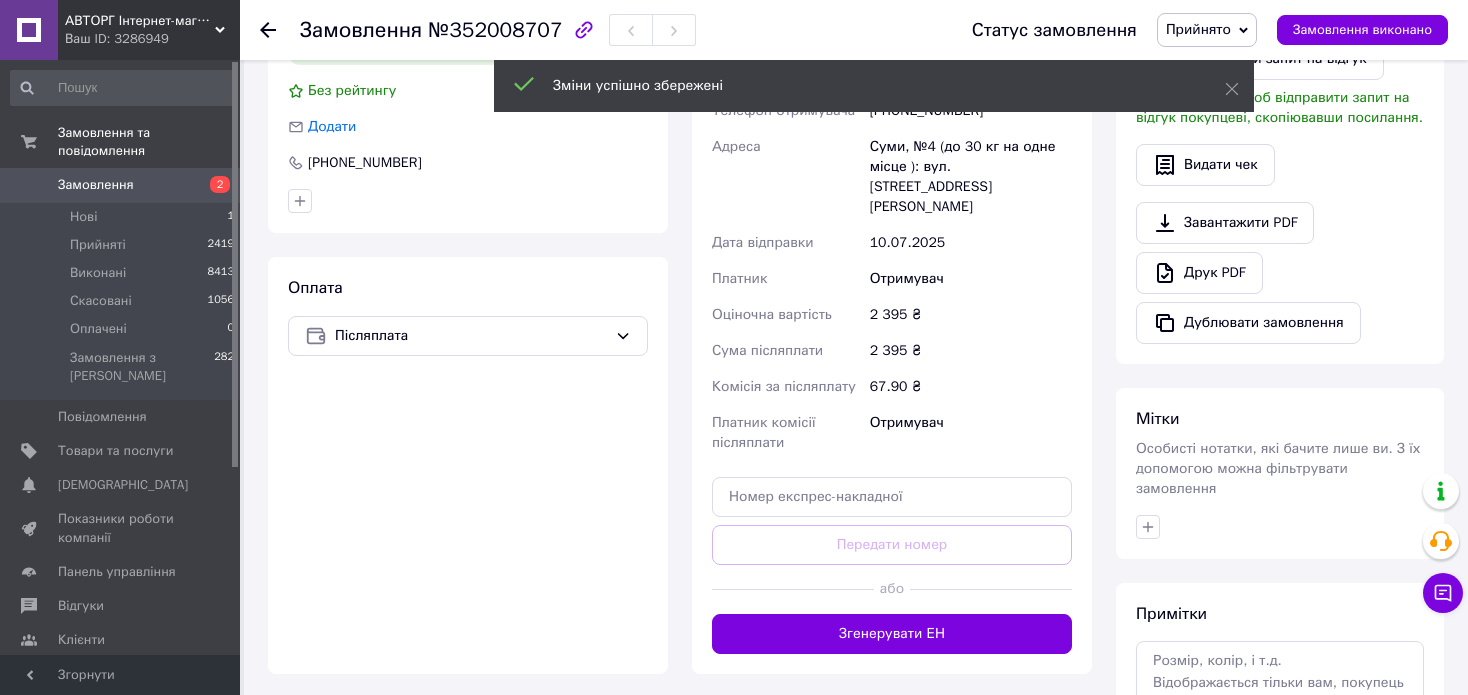 scroll, scrollTop: 500, scrollLeft: 0, axis: vertical 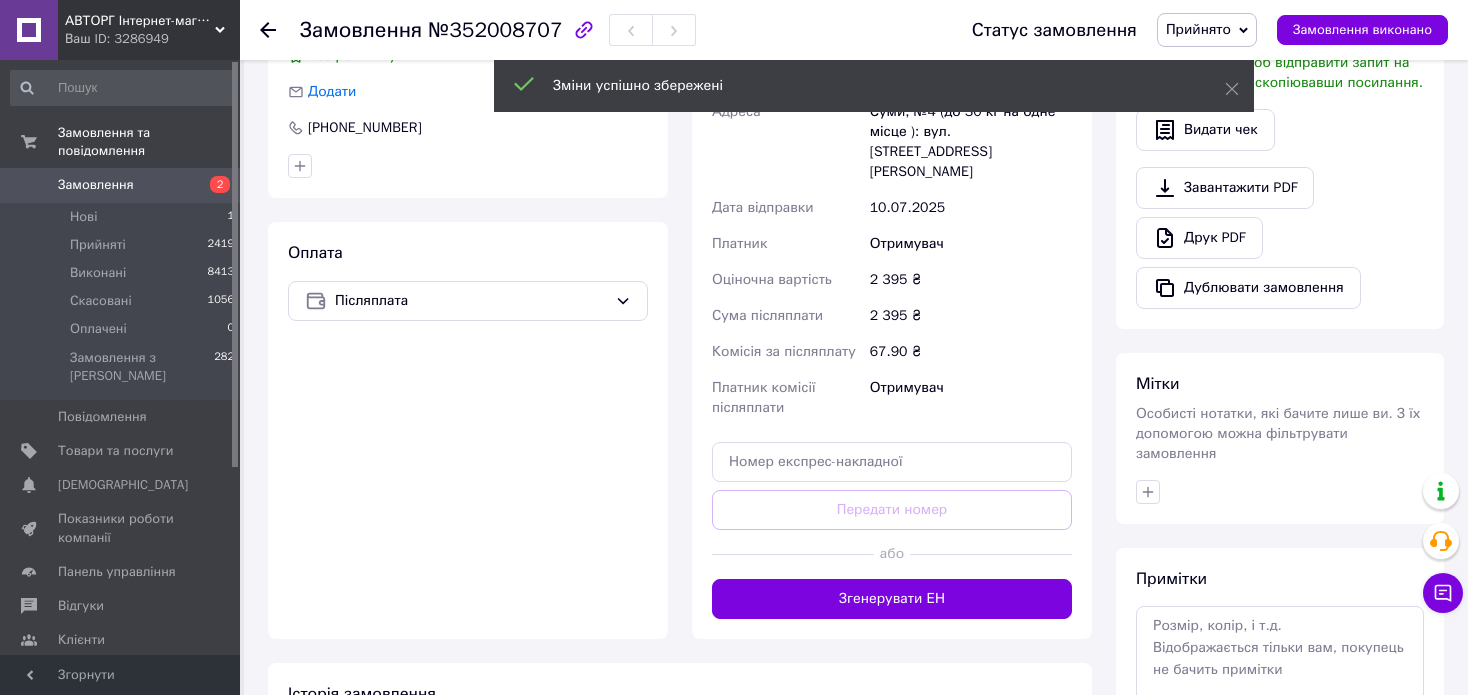 click on "Згенерувати ЕН" at bounding box center [892, 599] 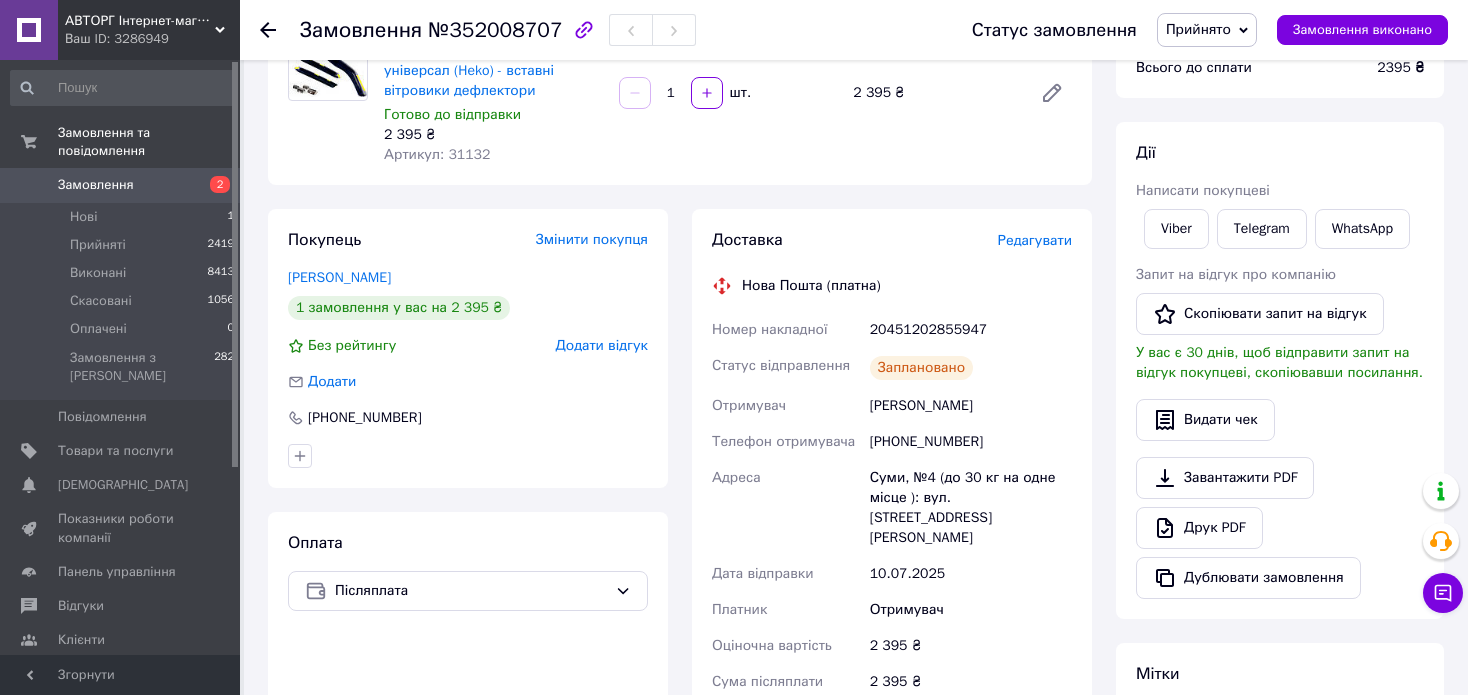 scroll, scrollTop: 200, scrollLeft: 0, axis: vertical 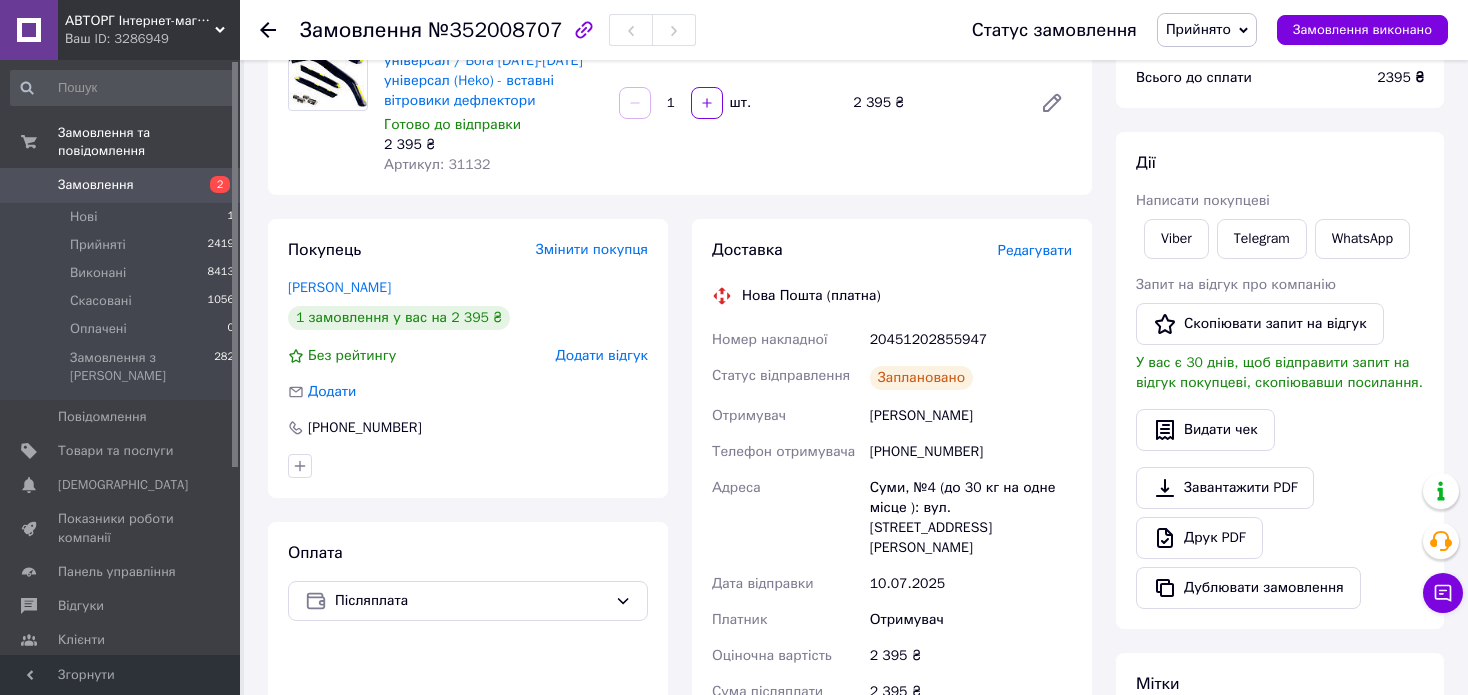 click on "20451202855947" at bounding box center (971, 340) 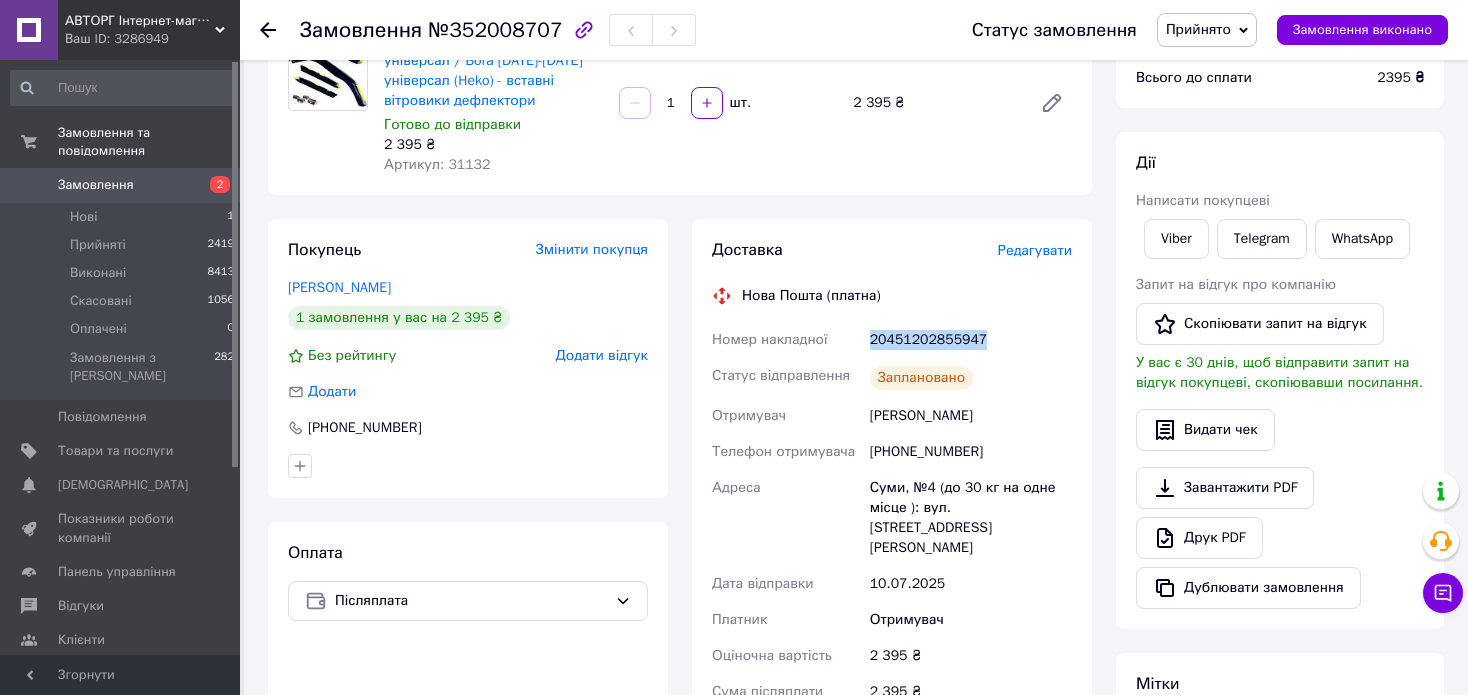 click on "20451202855947" at bounding box center (971, 340) 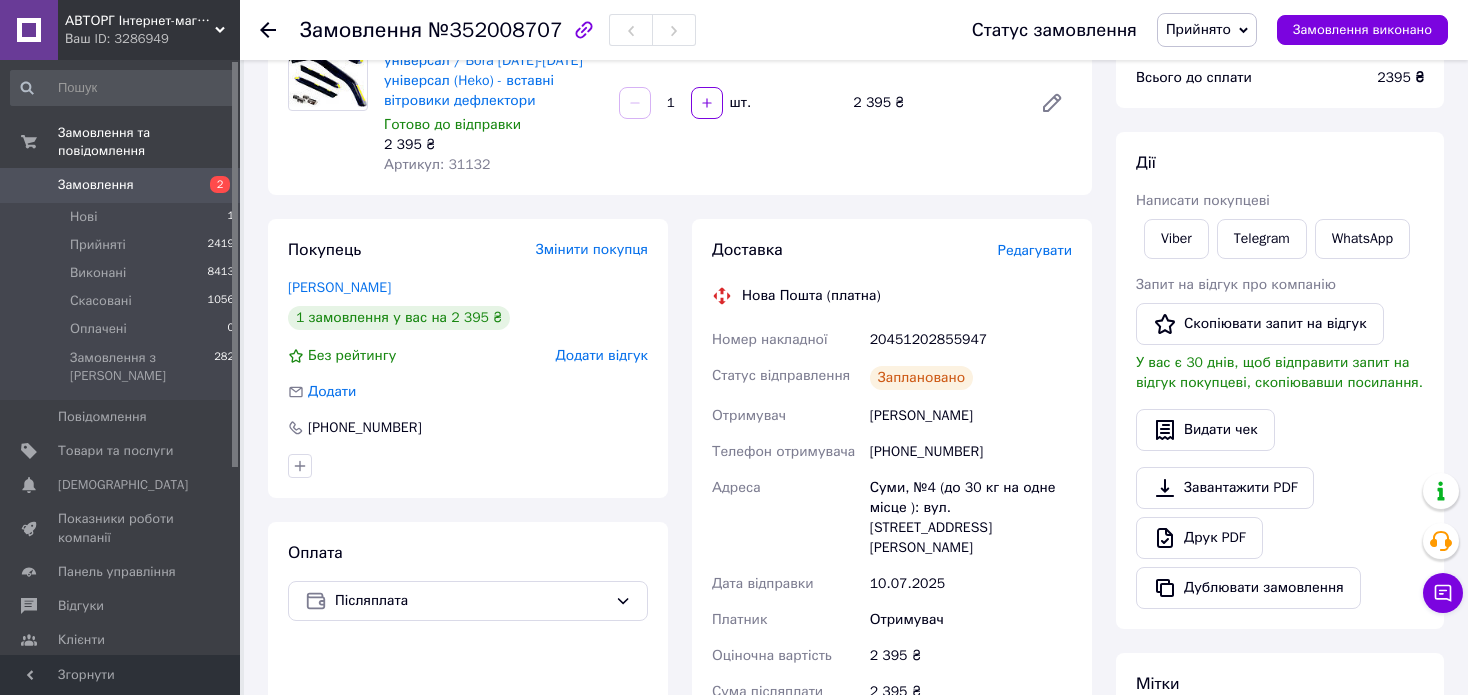 click on "Заплановано" at bounding box center (971, 378) 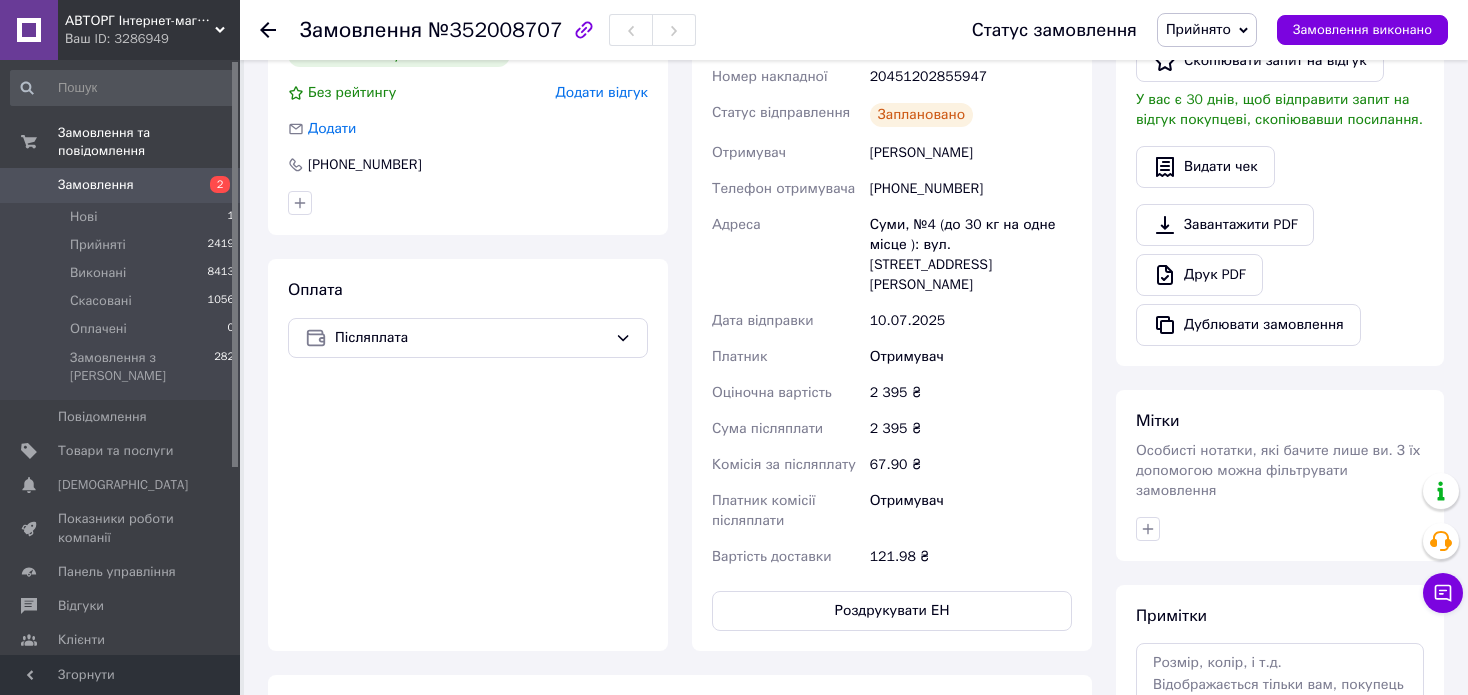 scroll, scrollTop: 488, scrollLeft: 0, axis: vertical 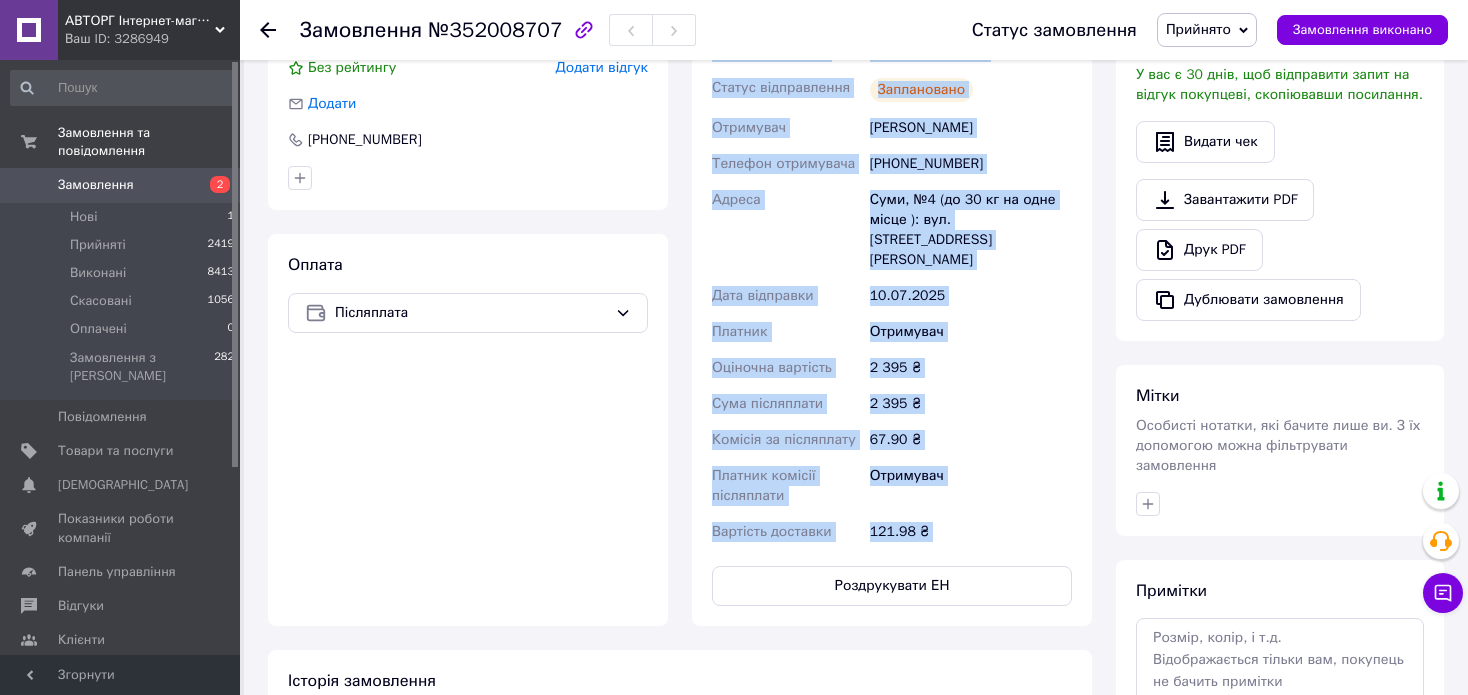 drag, startPoint x: 736, startPoint y: 300, endPoint x: 1046, endPoint y: 538, distance: 390.82477 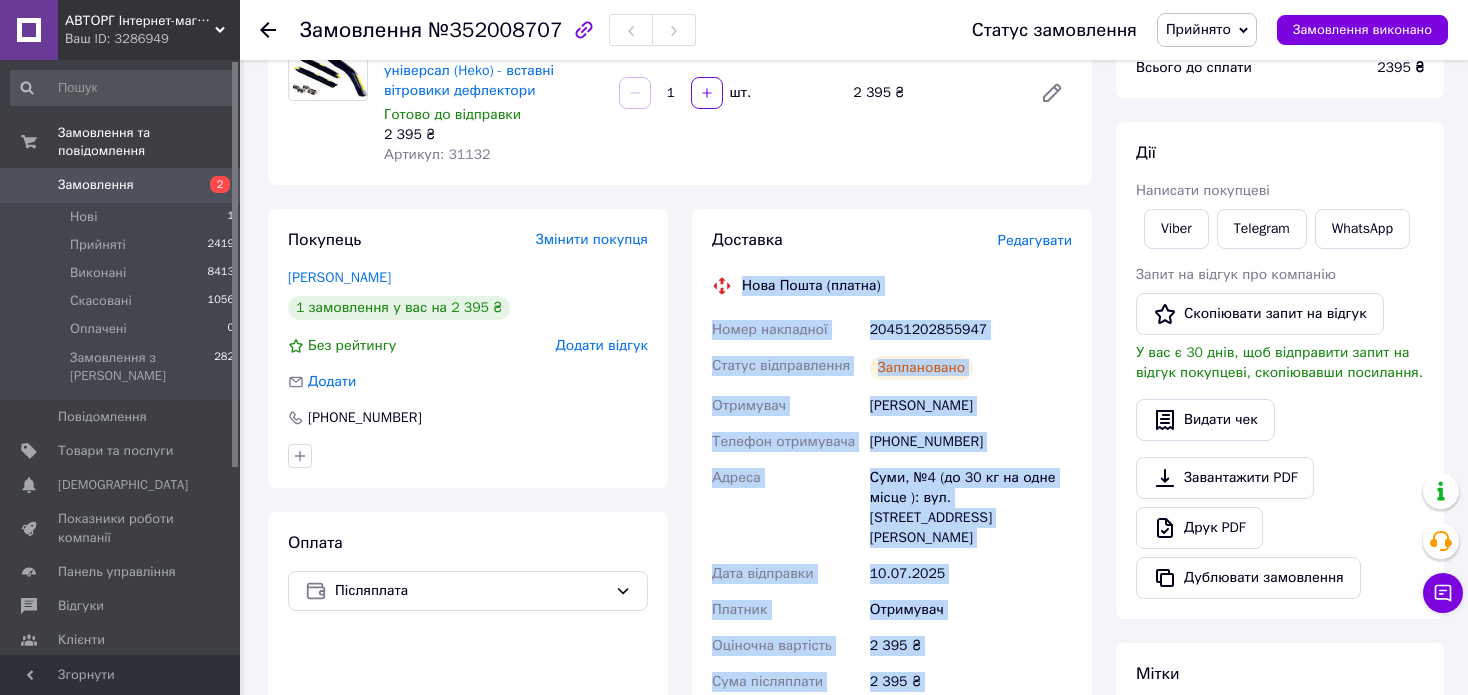 scroll, scrollTop: 0, scrollLeft: 0, axis: both 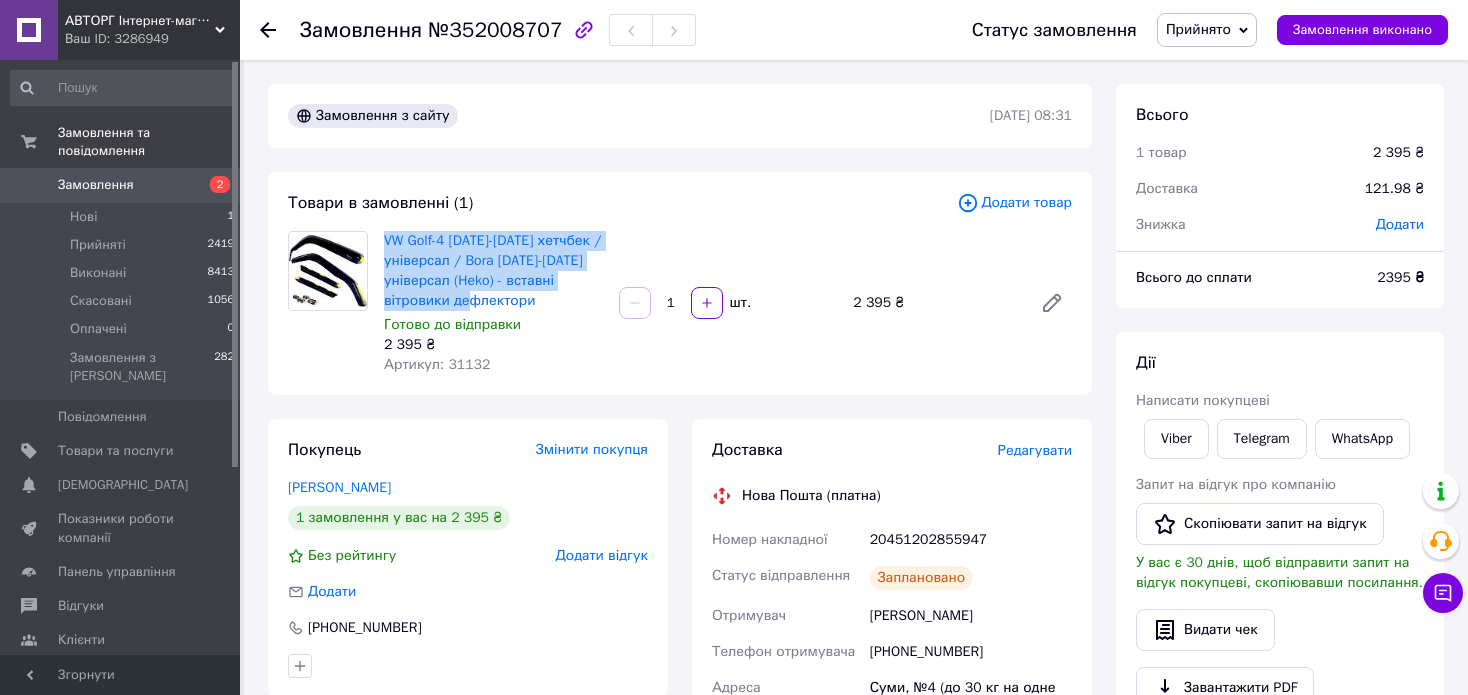 drag, startPoint x: 379, startPoint y: 242, endPoint x: 535, endPoint y: 298, distance: 165.7468 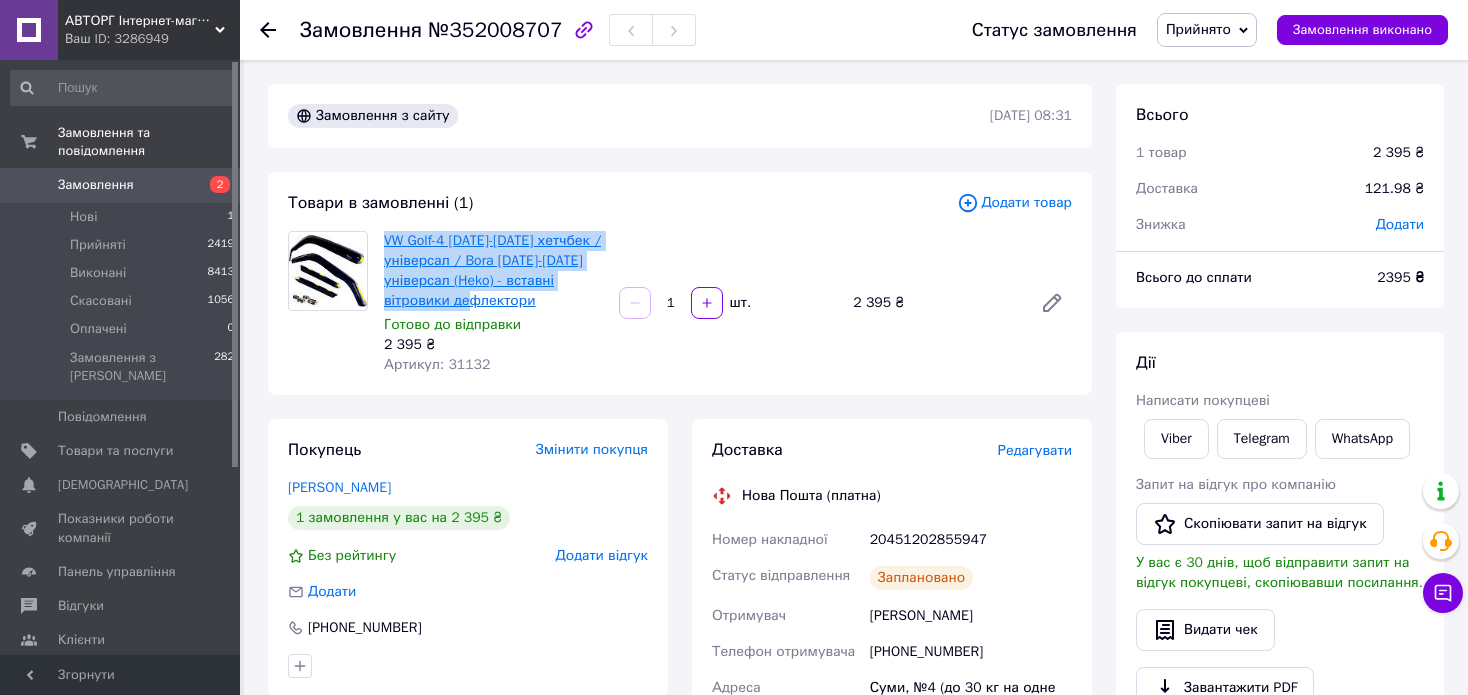 click on "VW Golf-4 [DATE]-[DATE] хетчбек / універсал / Bora [DATE]-[DATE] універсал (Heko) - вставні вітровики дефлектори" at bounding box center [492, 270] 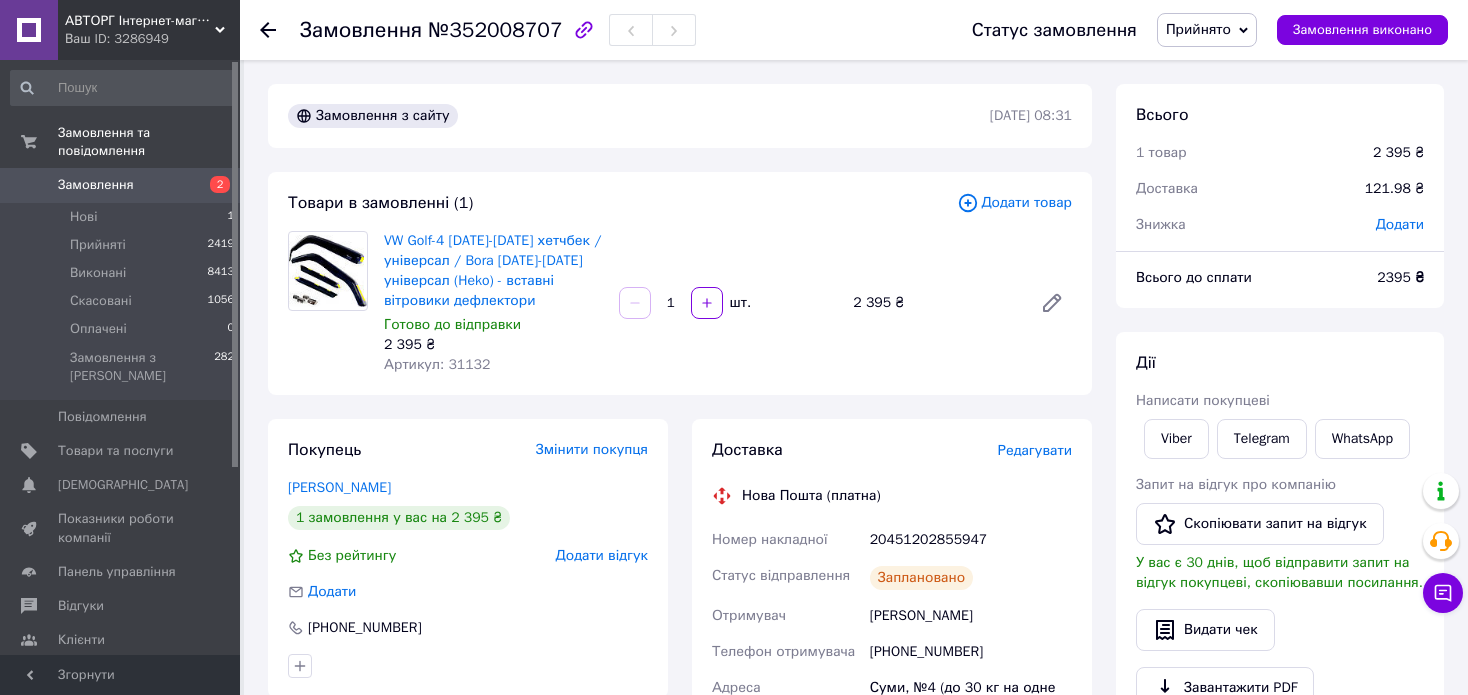 click 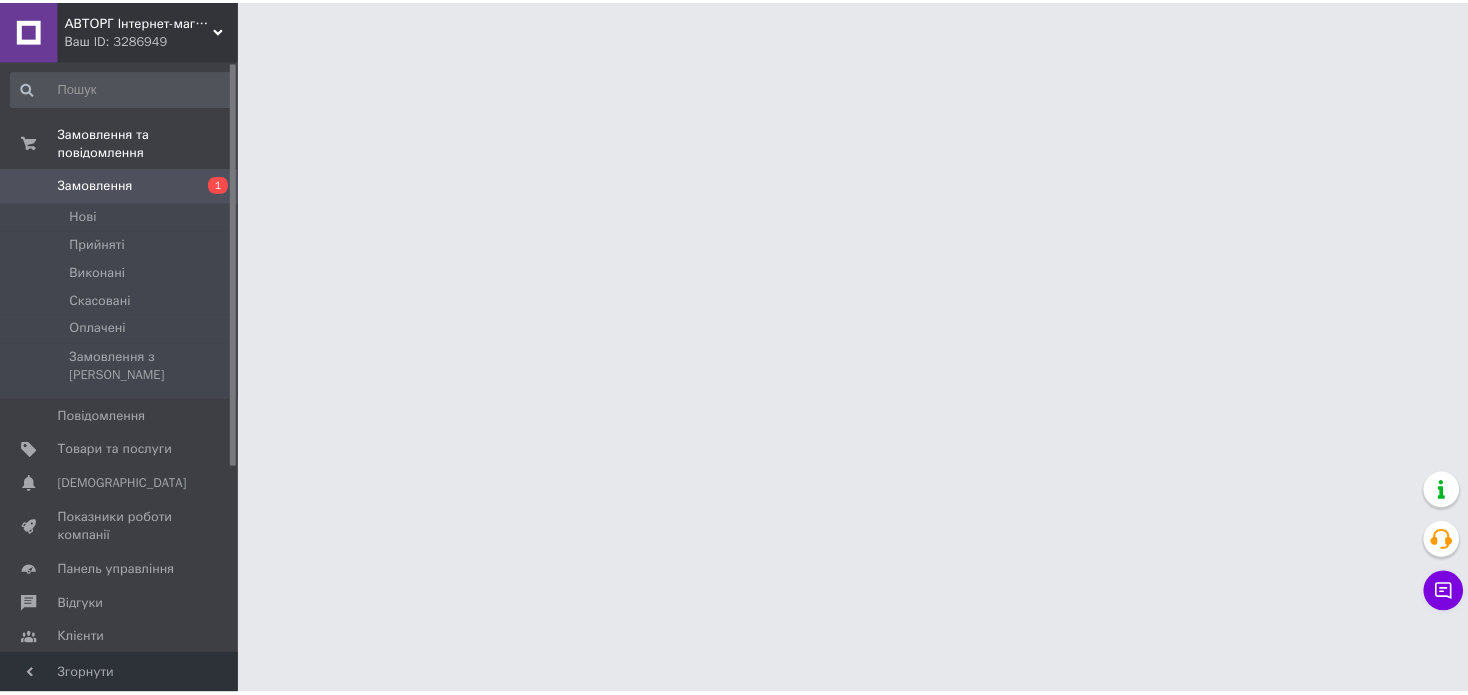 scroll, scrollTop: 0, scrollLeft: 0, axis: both 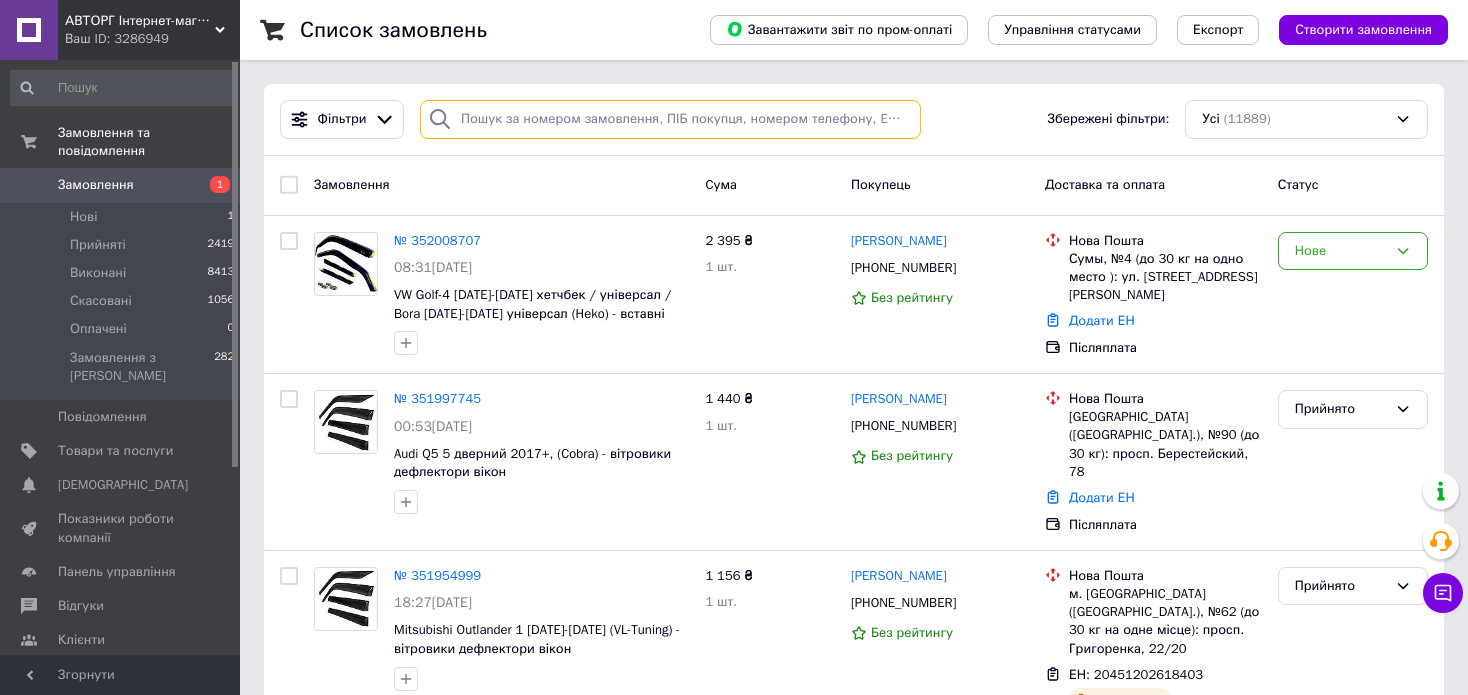 click at bounding box center [670, 119] 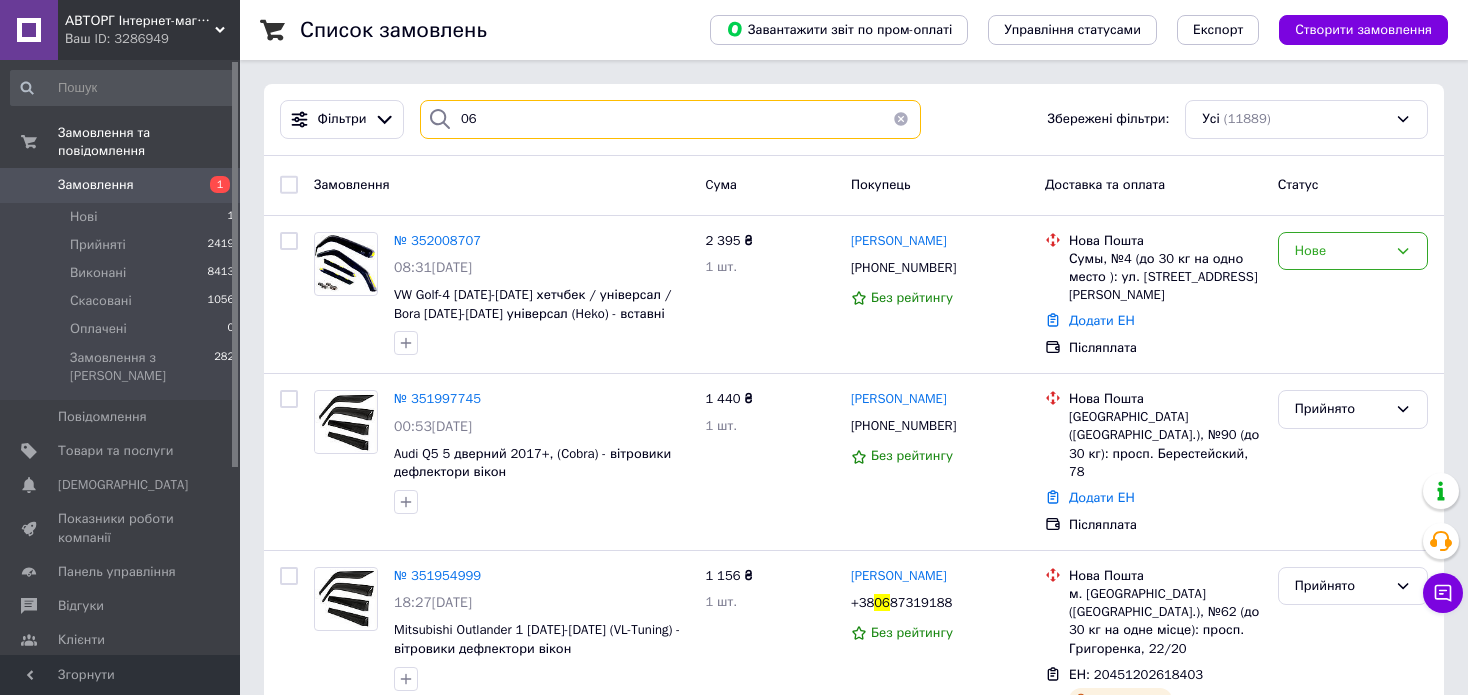 type on "067" 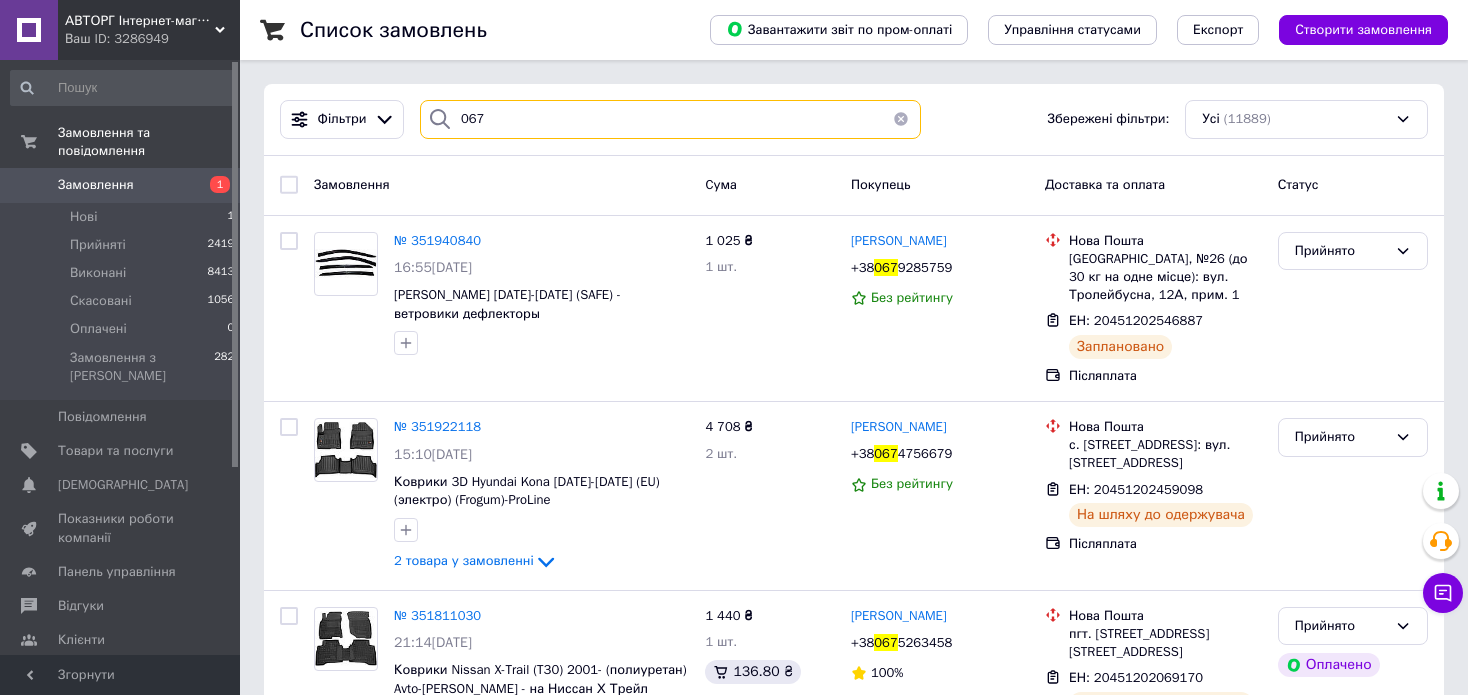 drag, startPoint x: 494, startPoint y: 115, endPoint x: 452, endPoint y: 113, distance: 42.047592 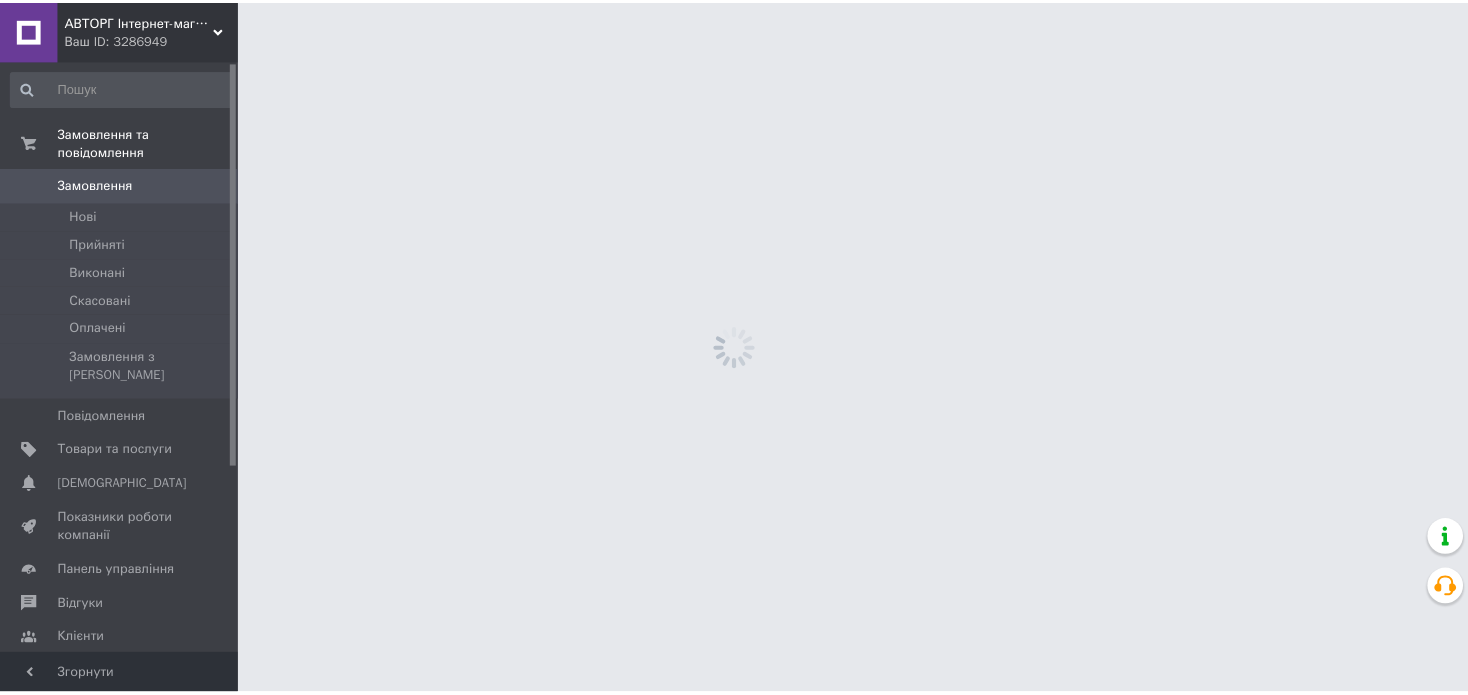 scroll, scrollTop: 0, scrollLeft: 0, axis: both 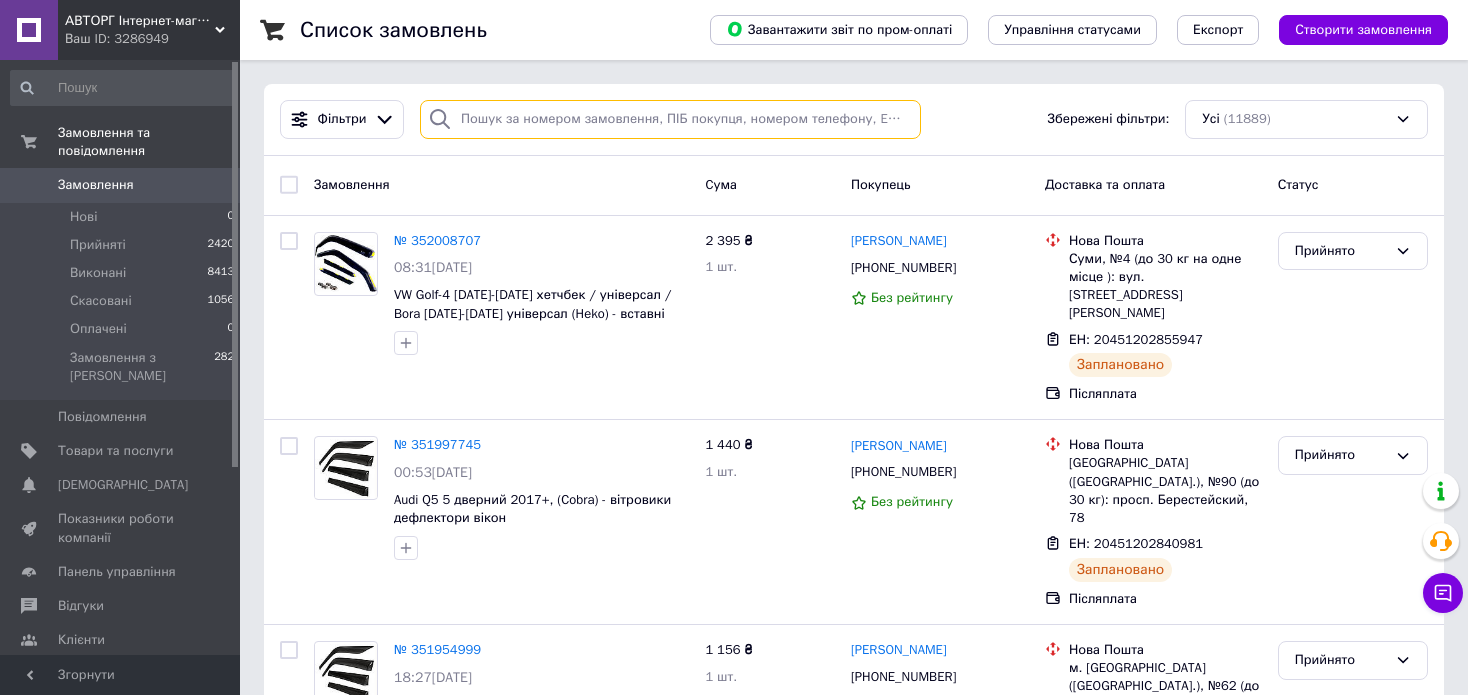 click at bounding box center (670, 119) 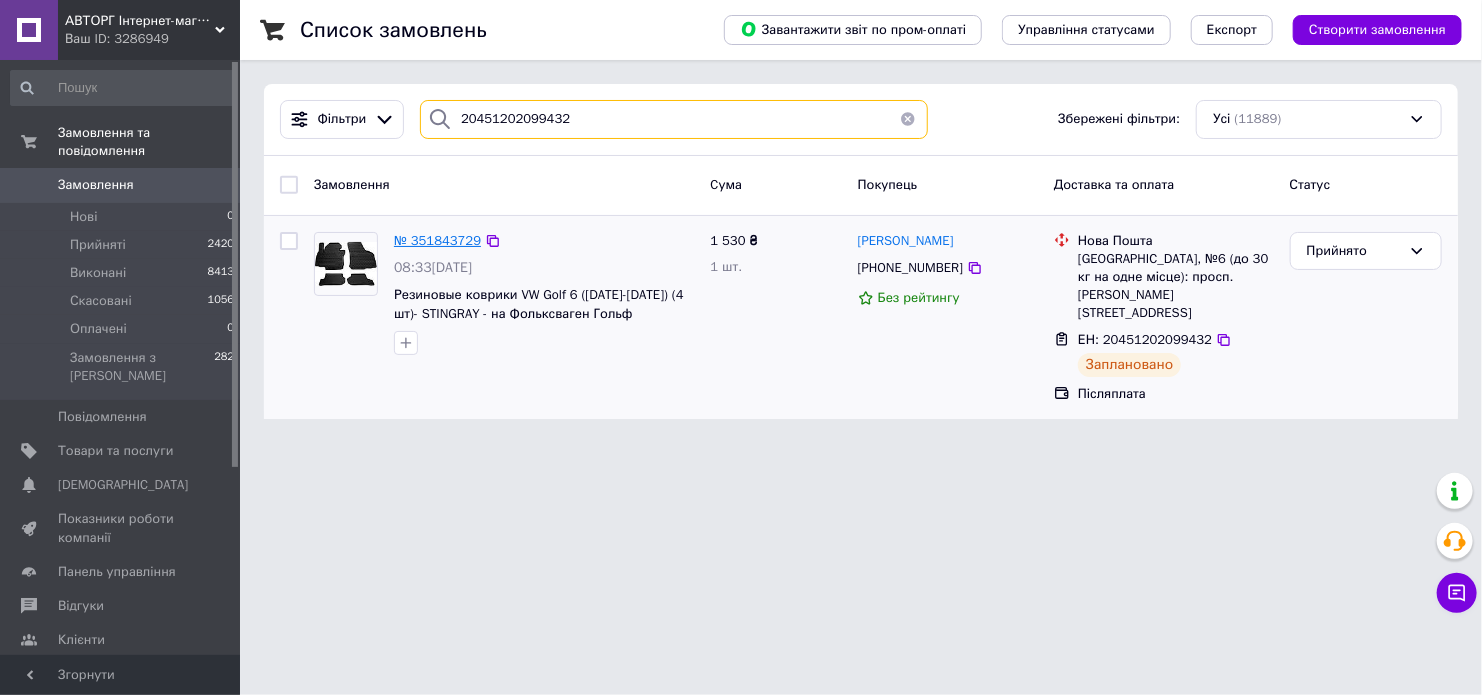 type on "20451202099432" 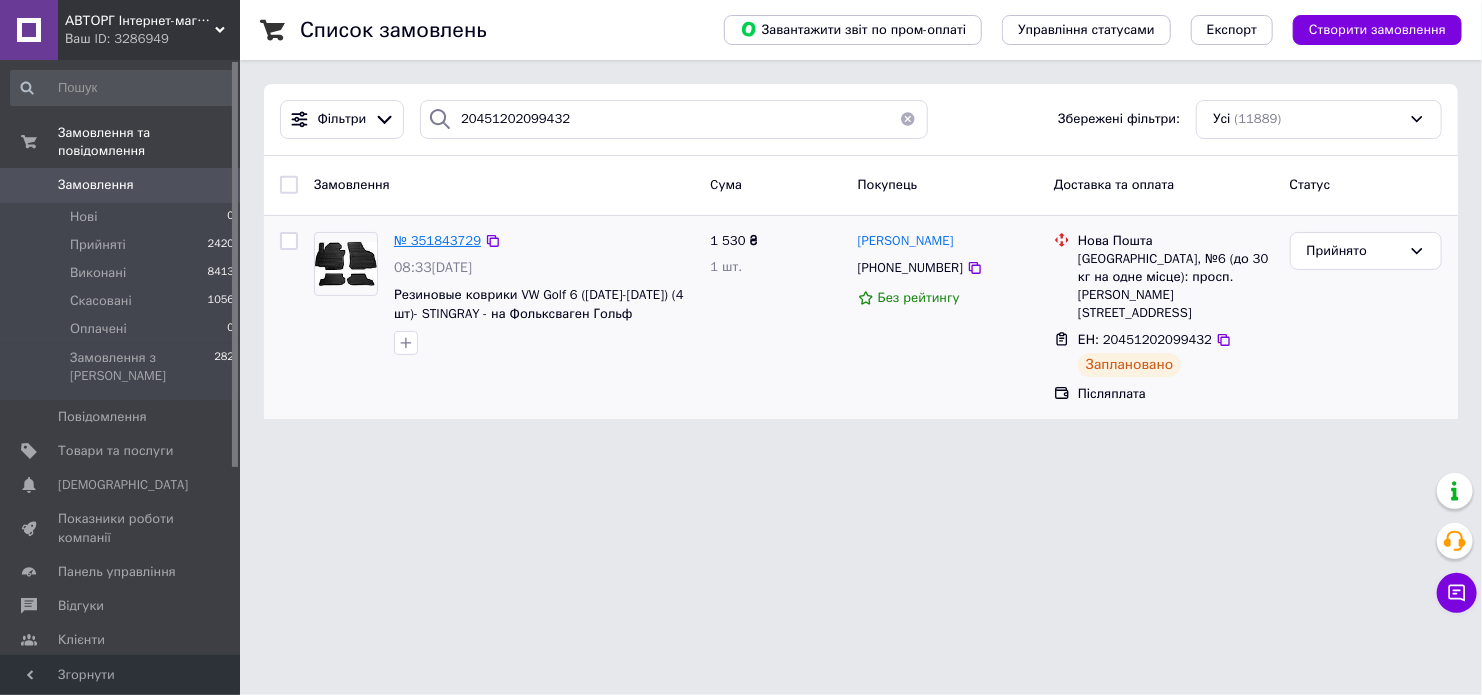 click on "№ 351843729" at bounding box center [437, 240] 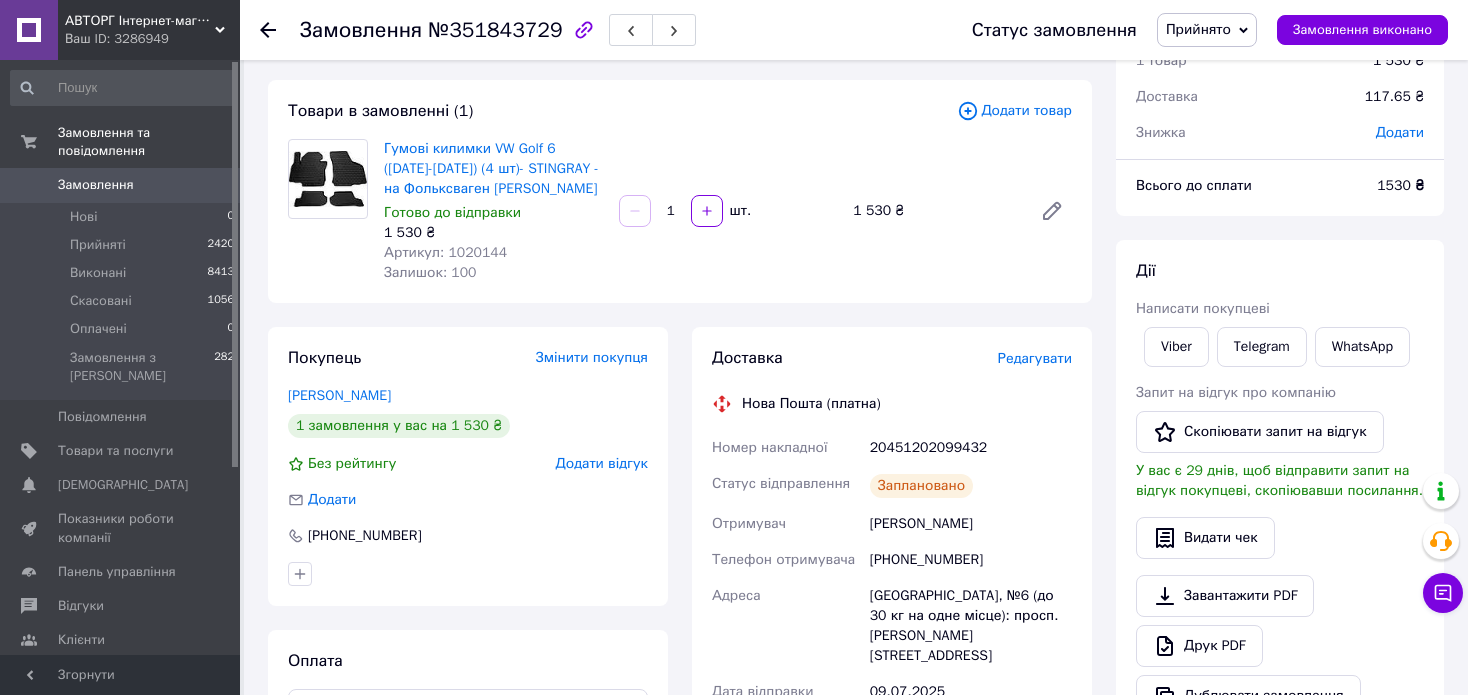 scroll, scrollTop: 100, scrollLeft: 0, axis: vertical 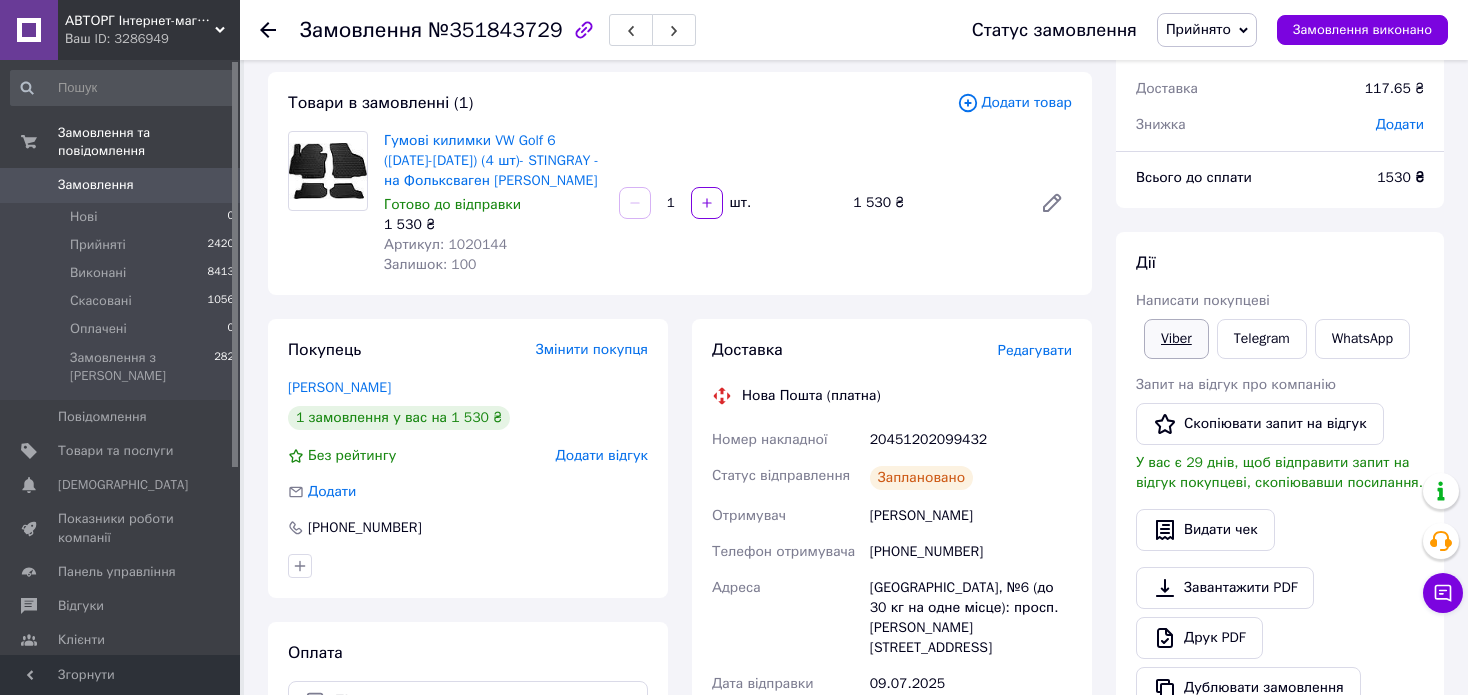 click on "Viber" at bounding box center (1176, 339) 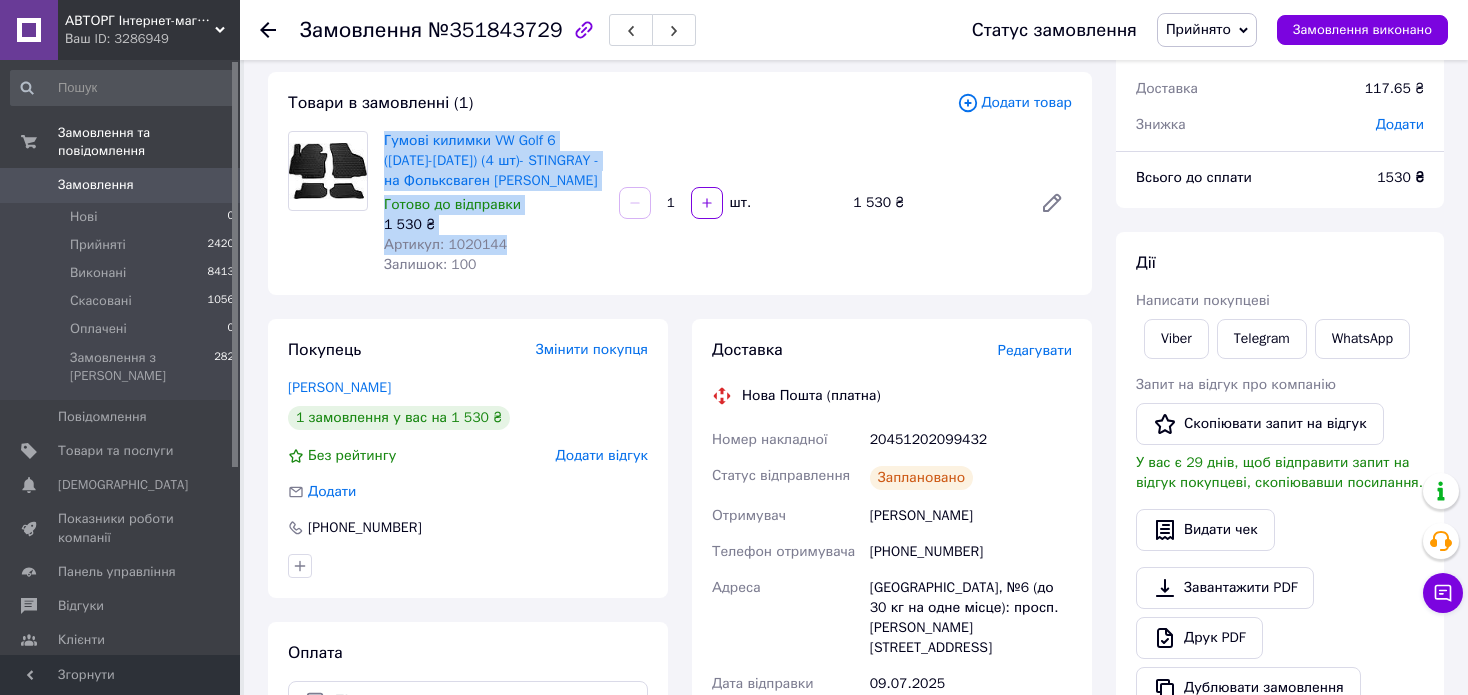 drag, startPoint x: 383, startPoint y: 140, endPoint x: 543, endPoint y: 240, distance: 188.67963 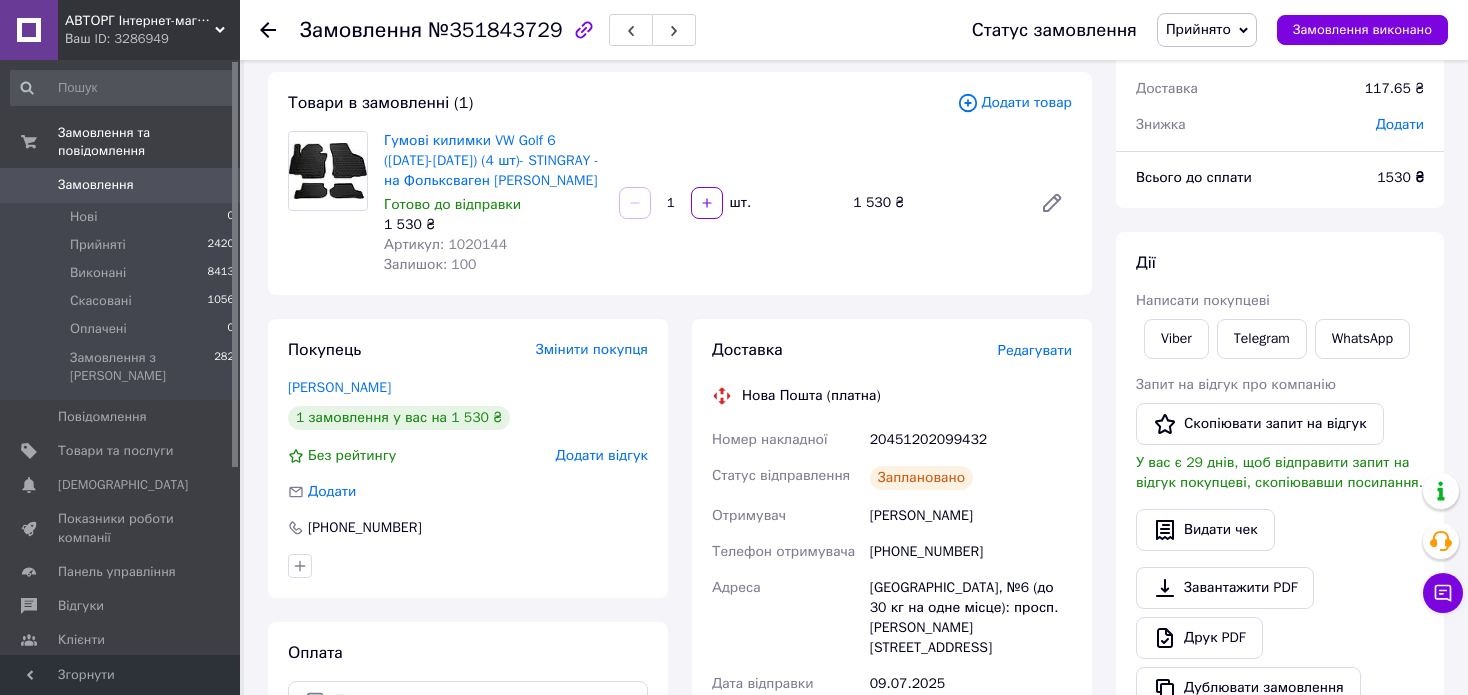 click on "20451202099432" at bounding box center [971, 440] 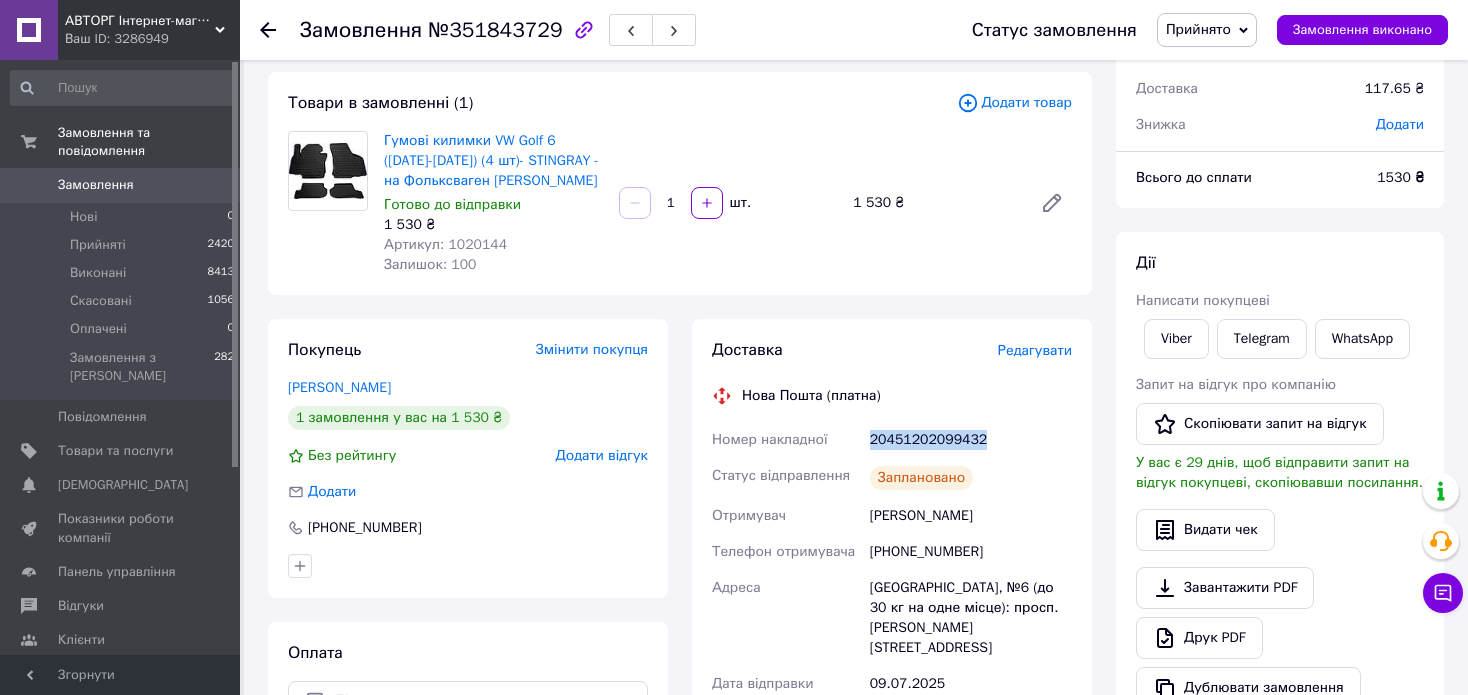 click on "20451202099432" at bounding box center [971, 440] 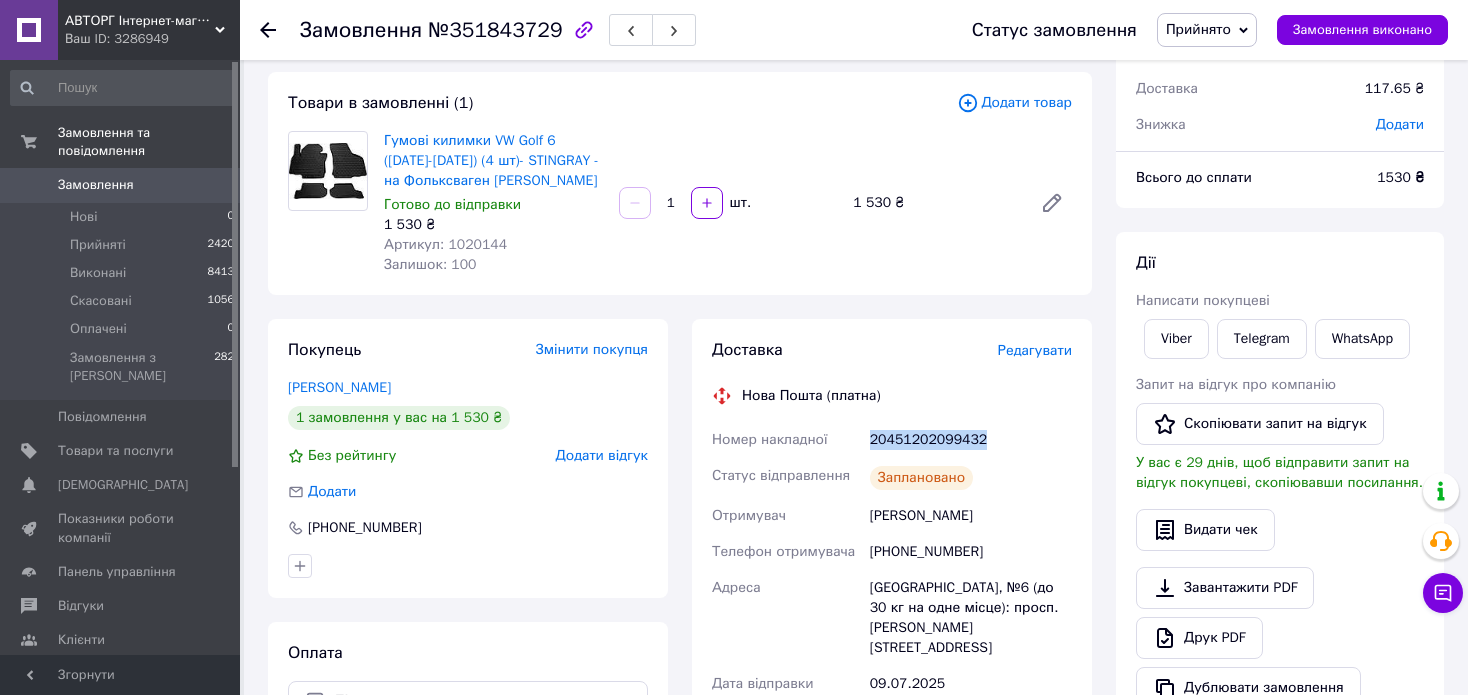 copy on "20451202099432" 